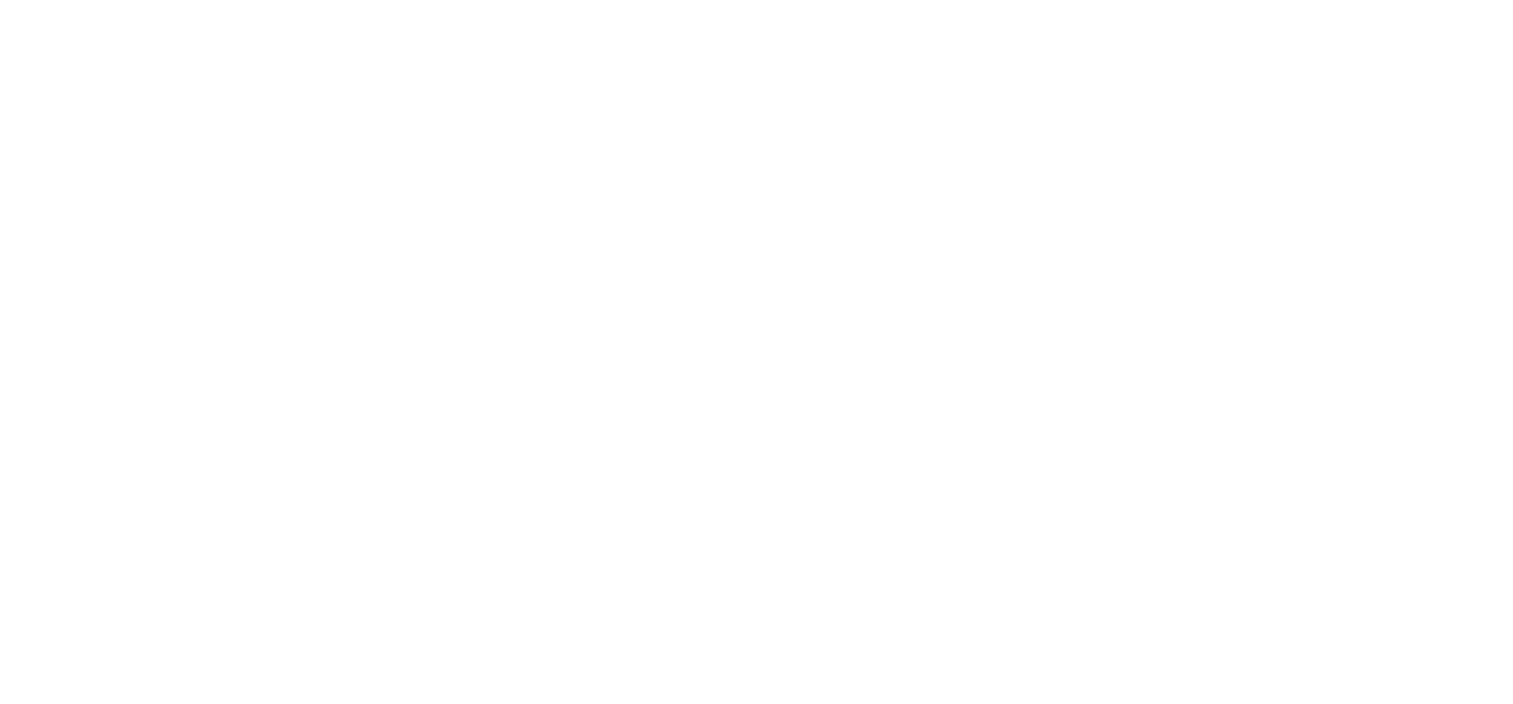 scroll, scrollTop: 0, scrollLeft: 0, axis: both 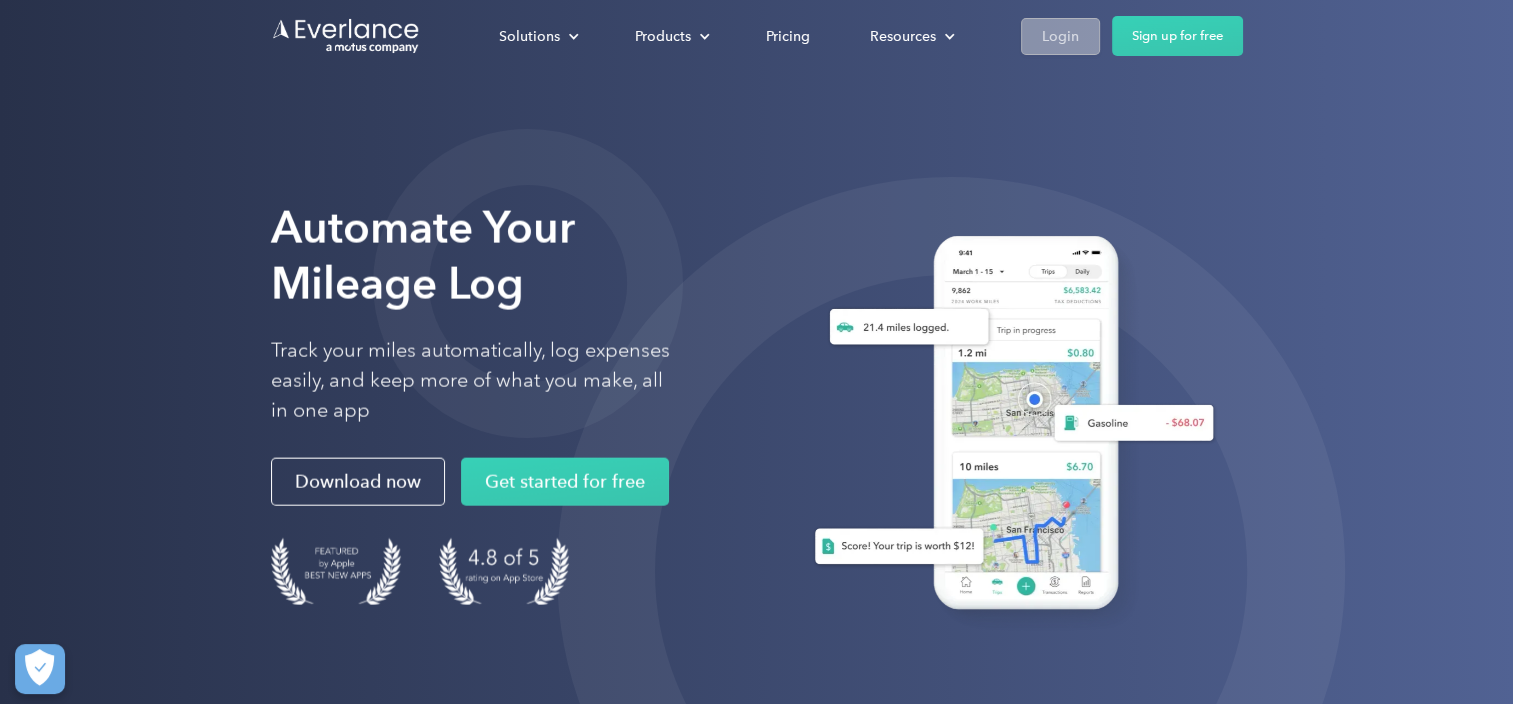 click on "Login" at bounding box center [1060, 36] 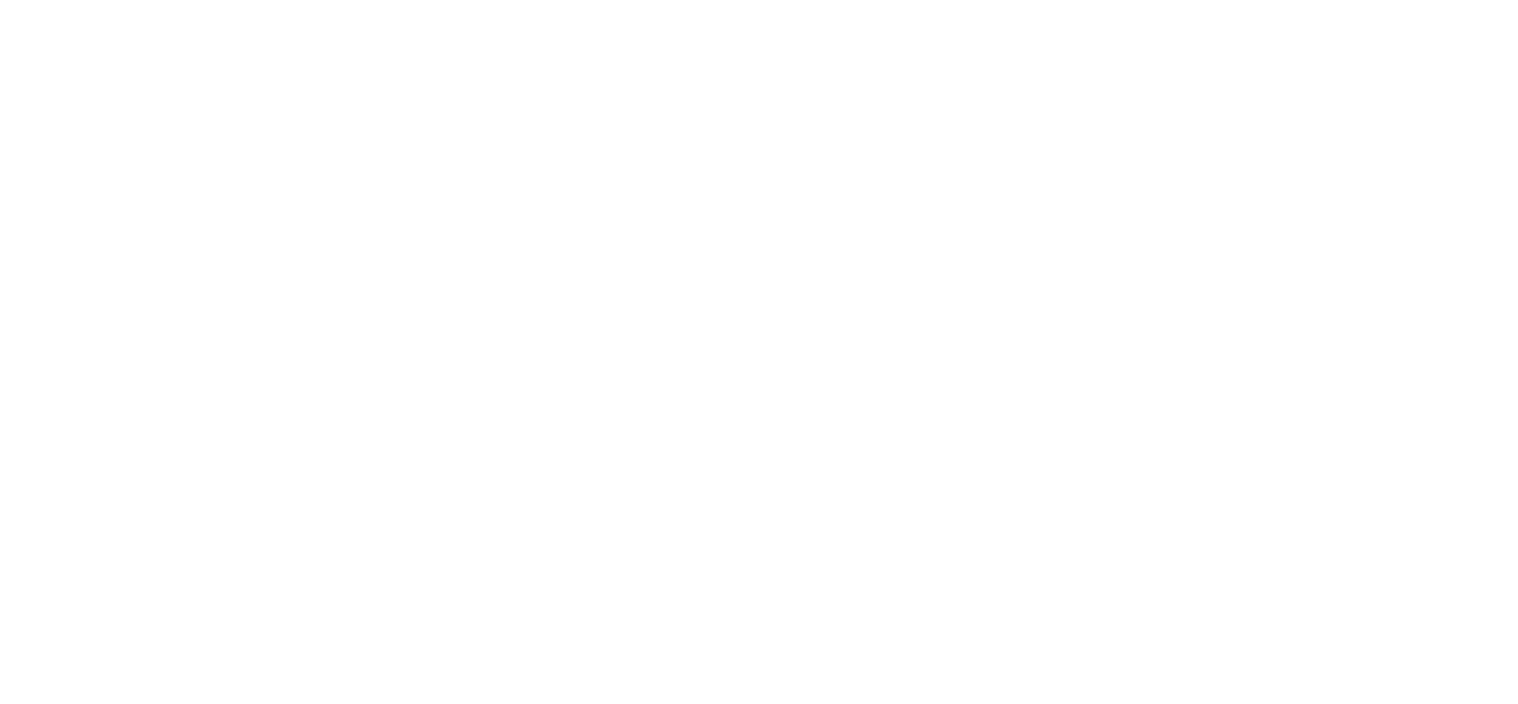 scroll, scrollTop: 0, scrollLeft: 0, axis: both 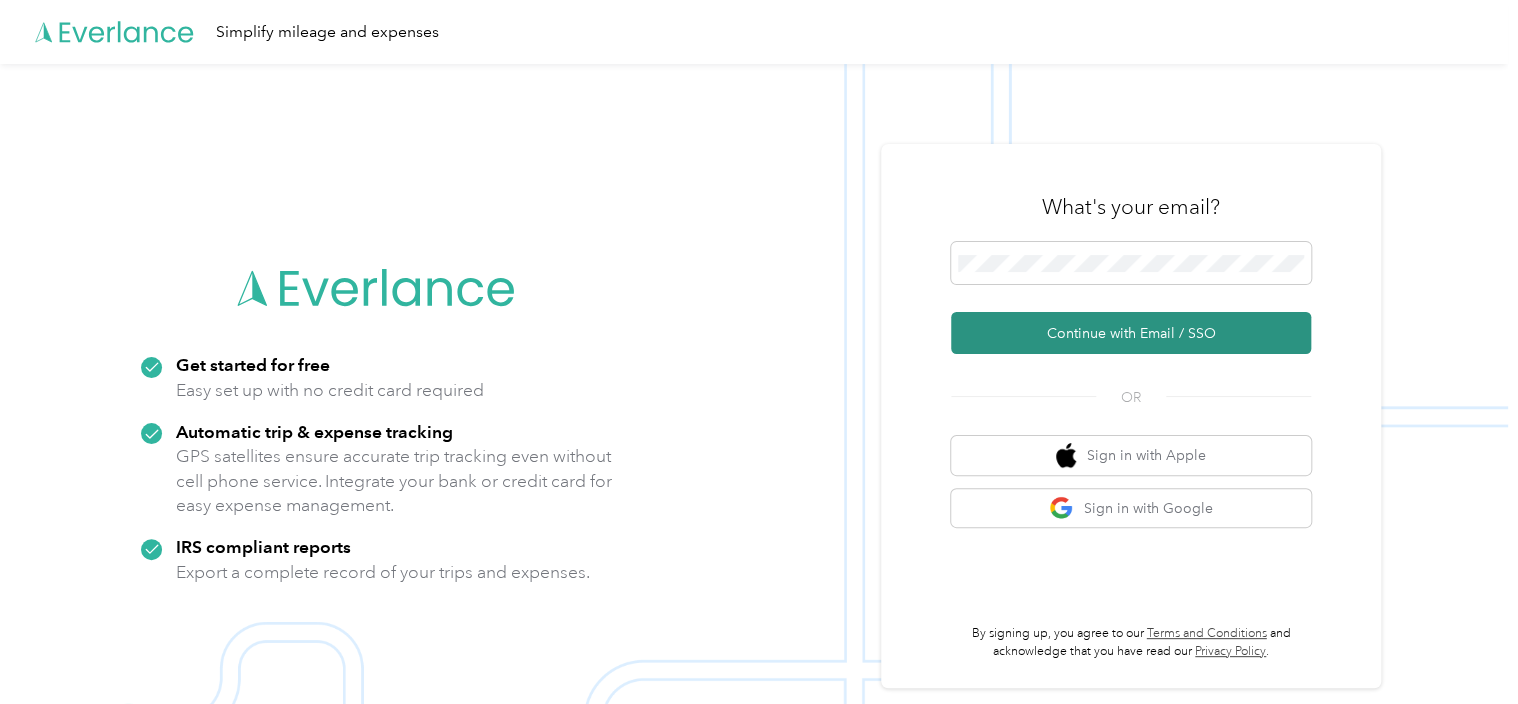 click on "Continue with Email / SSO" at bounding box center [1131, 333] 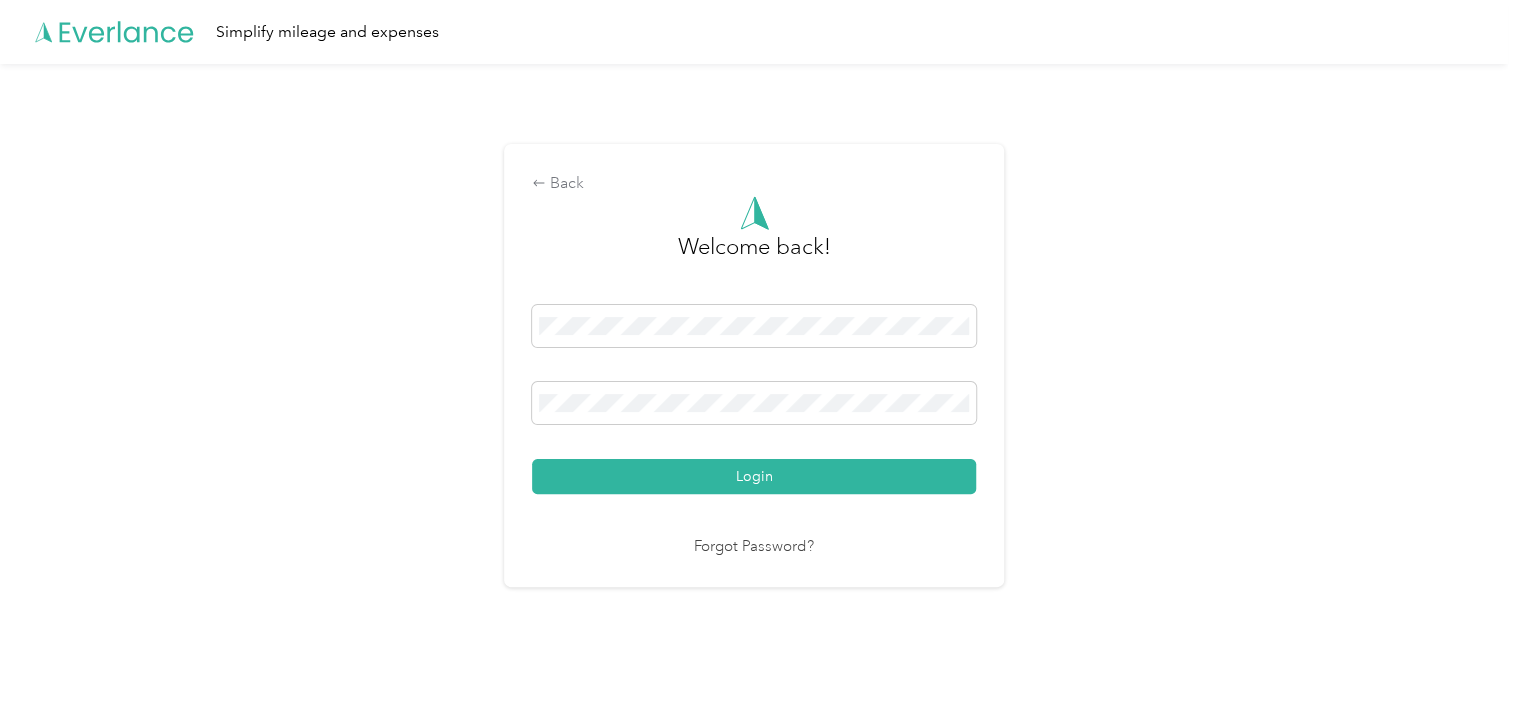 click on "Login" at bounding box center (754, 476) 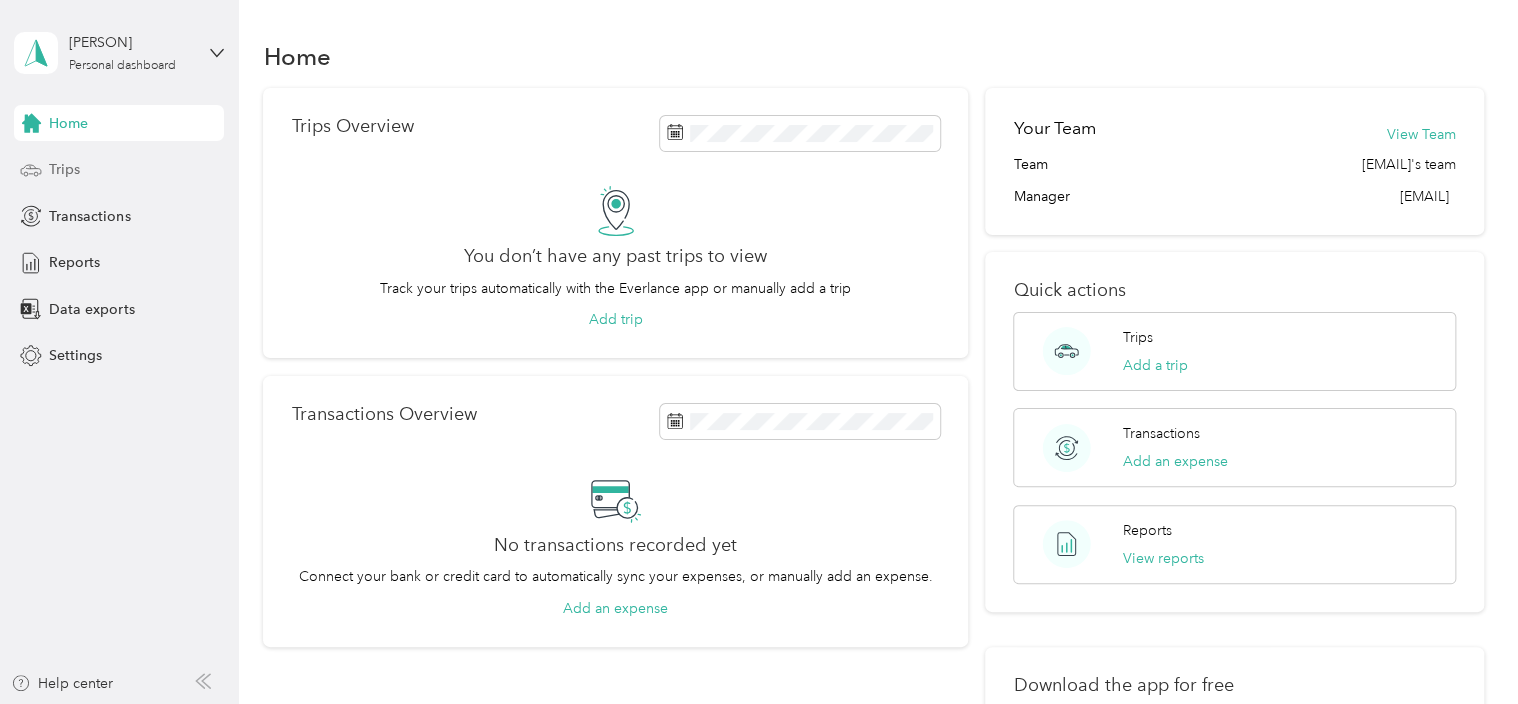 click on "Trips" at bounding box center (119, 170) 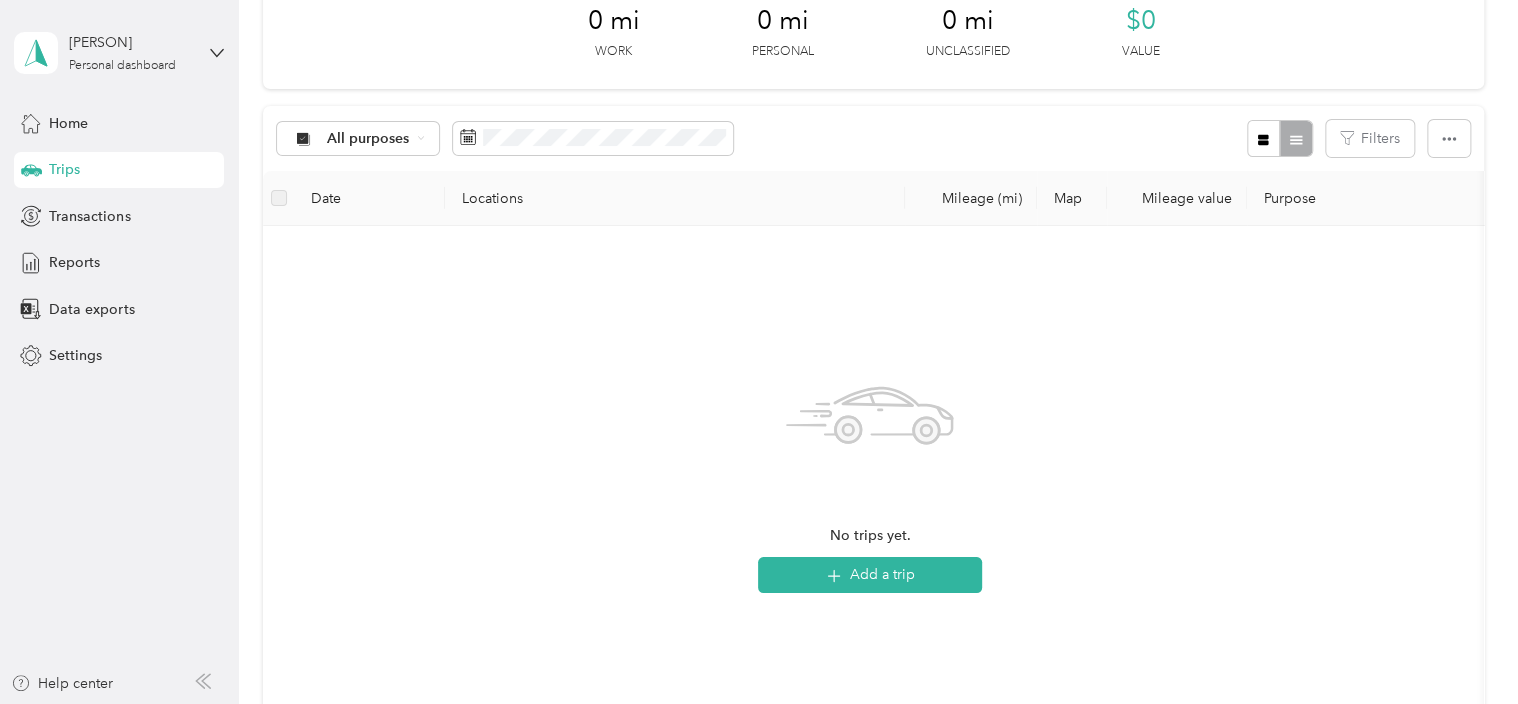 scroll, scrollTop: 100, scrollLeft: 0, axis: vertical 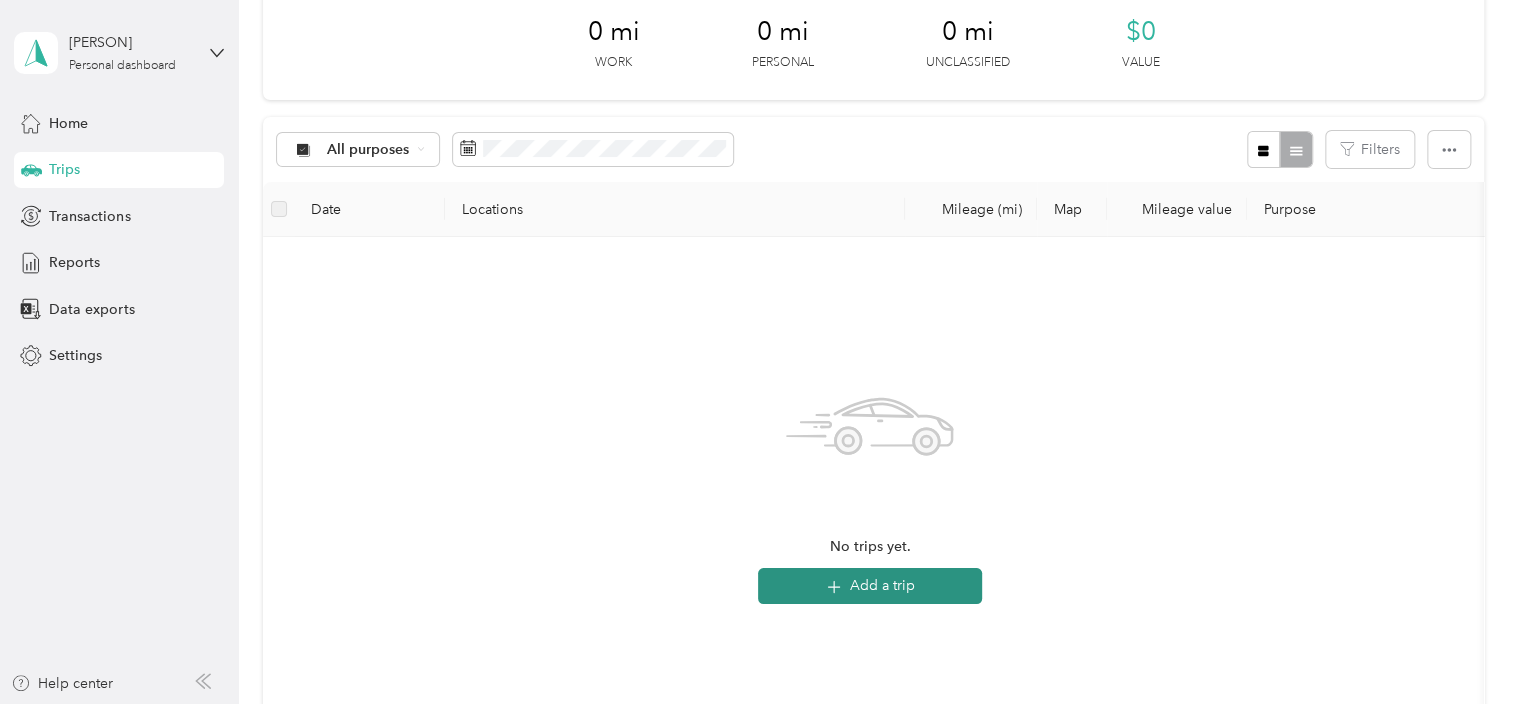 click on "Add a trip" at bounding box center (870, 586) 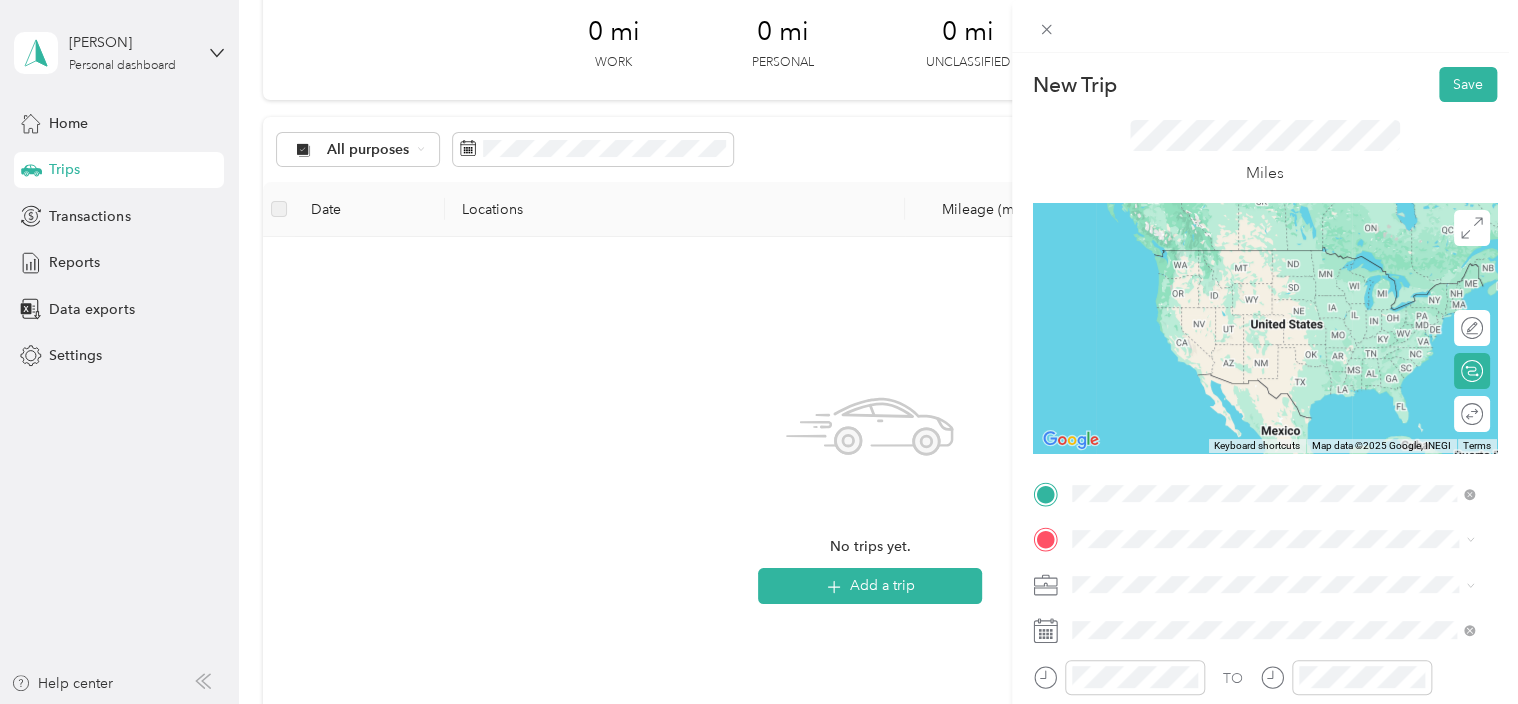 click on "[NUMBER] [STREET]
[CITY], [STATE] [POSTAL_CODE], [COUNTRY]" at bounding box center [1253, 482] 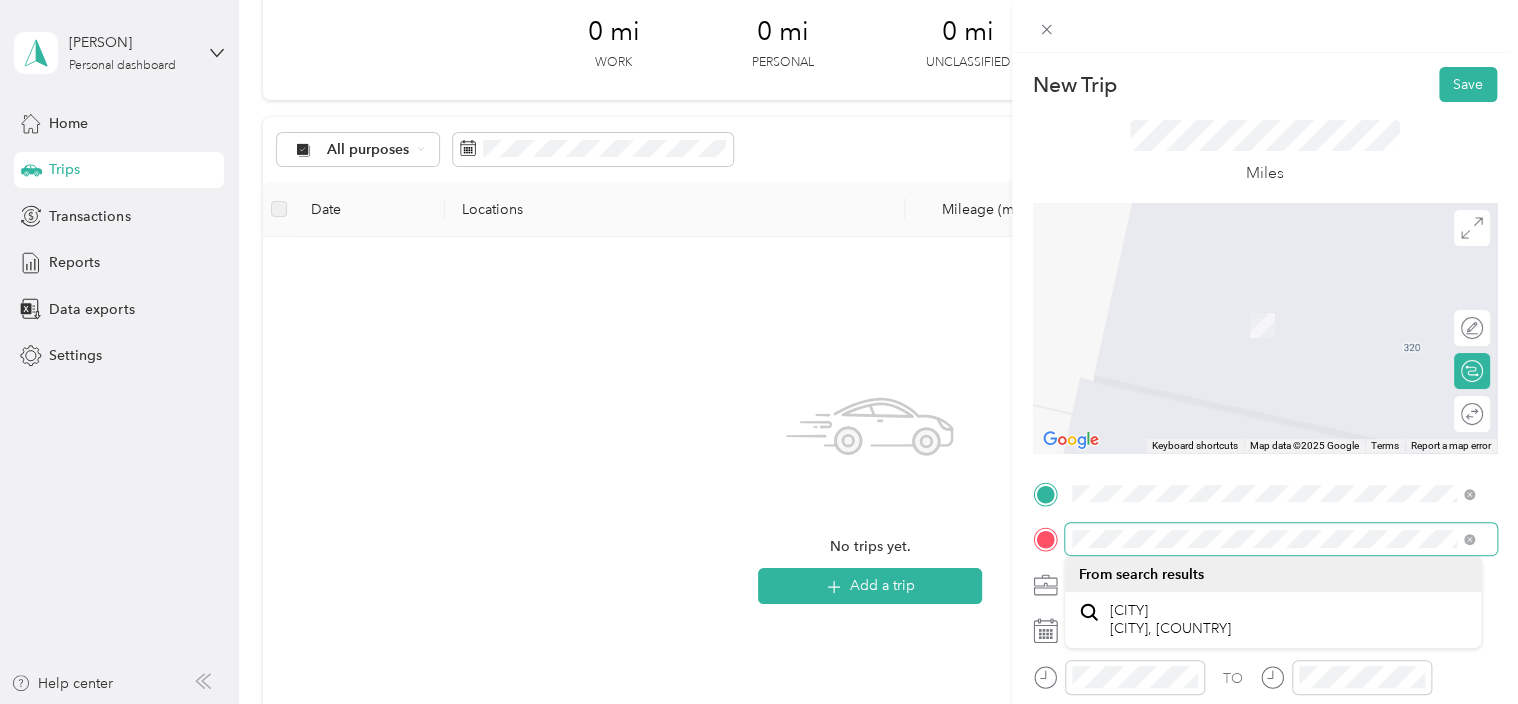 click at bounding box center [1265, 539] 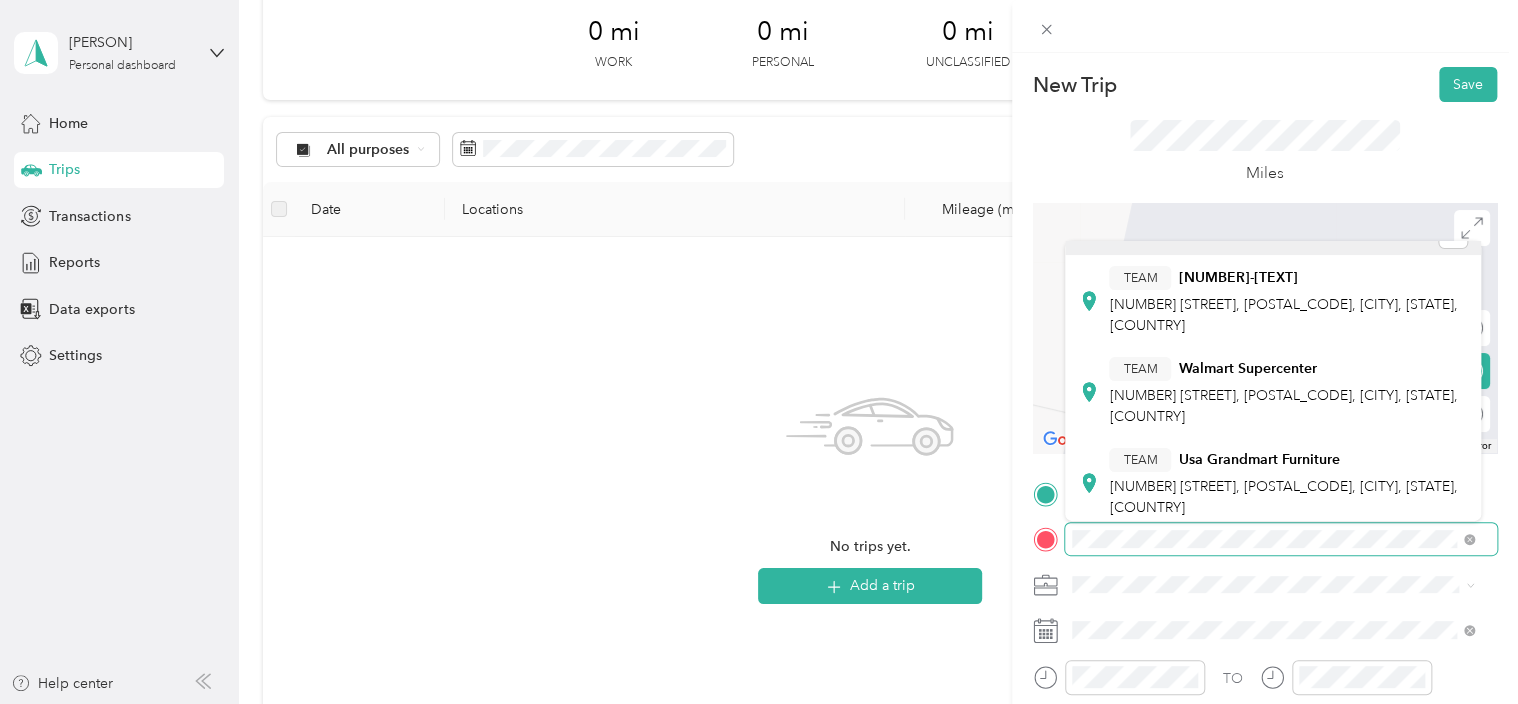 scroll, scrollTop: 0, scrollLeft: 0, axis: both 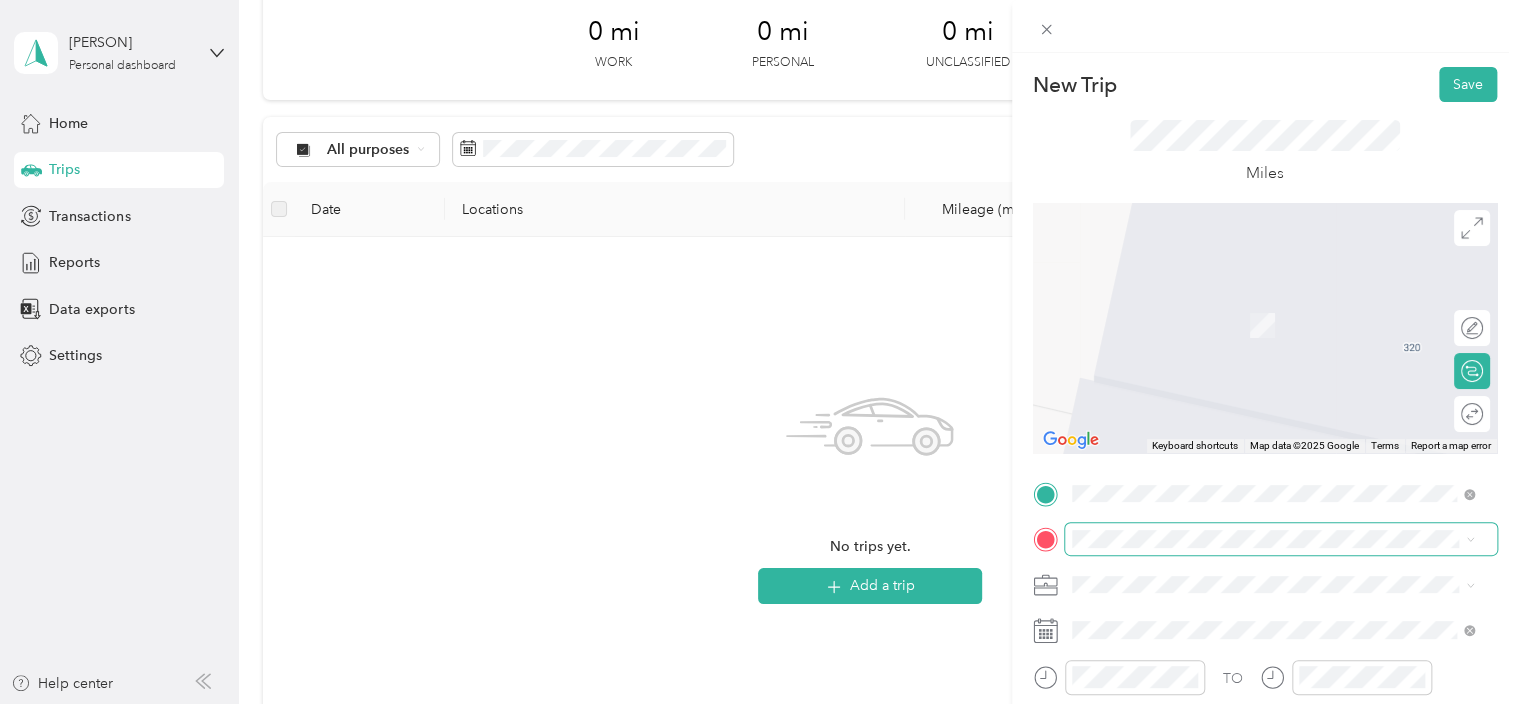 click at bounding box center [1281, 539] 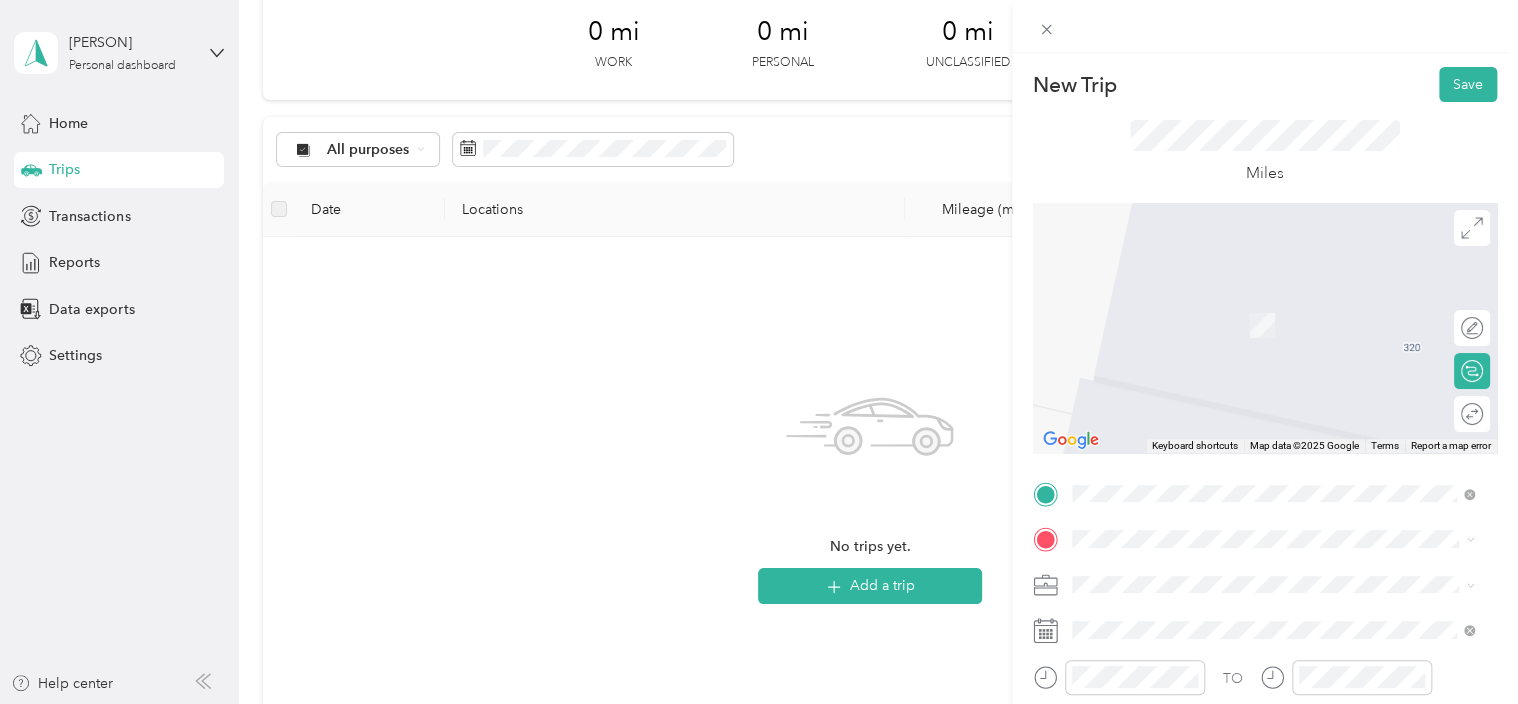 click on "[NUMBER] [STREET]
[CITY], [STATE] [POSTAL_CODE], [COUNTRY]" at bounding box center (1253, 302) 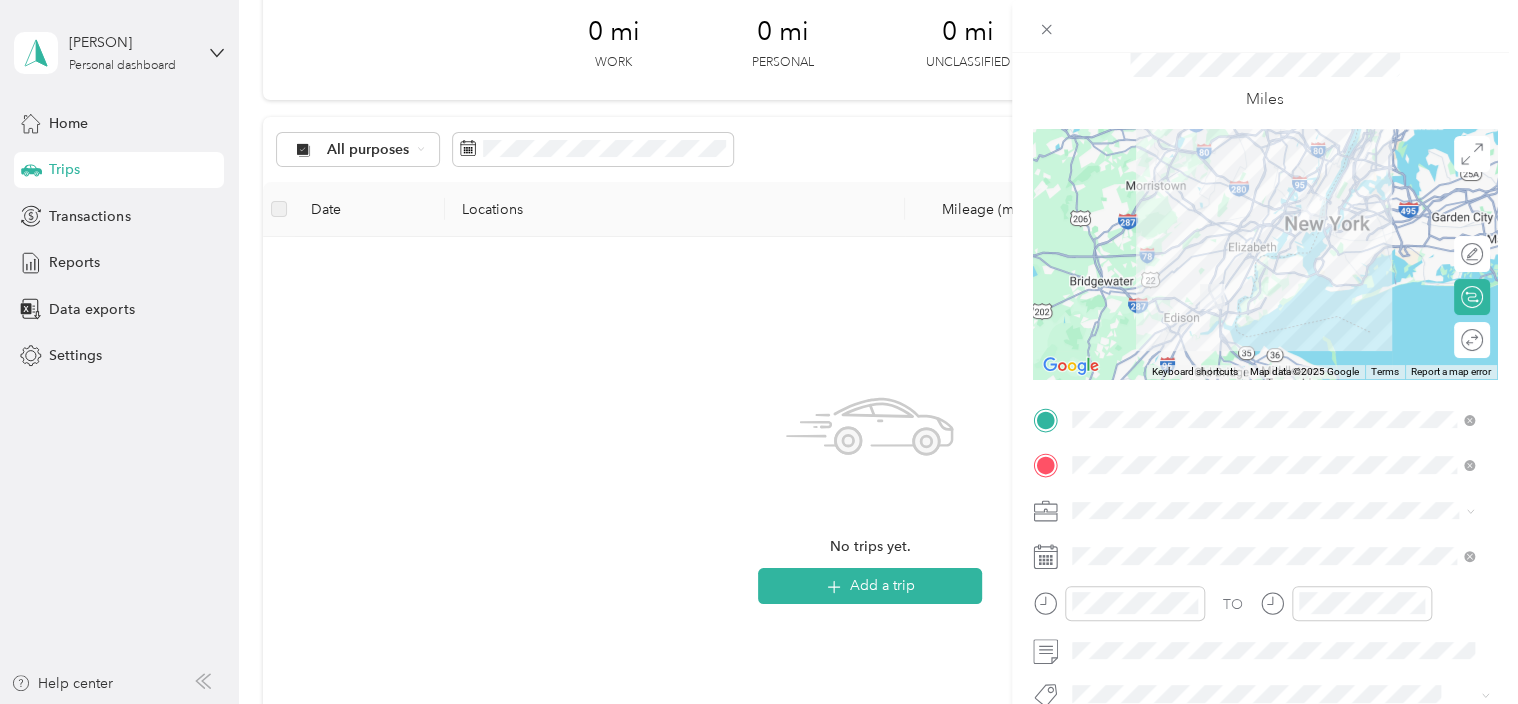 scroll, scrollTop: 200, scrollLeft: 0, axis: vertical 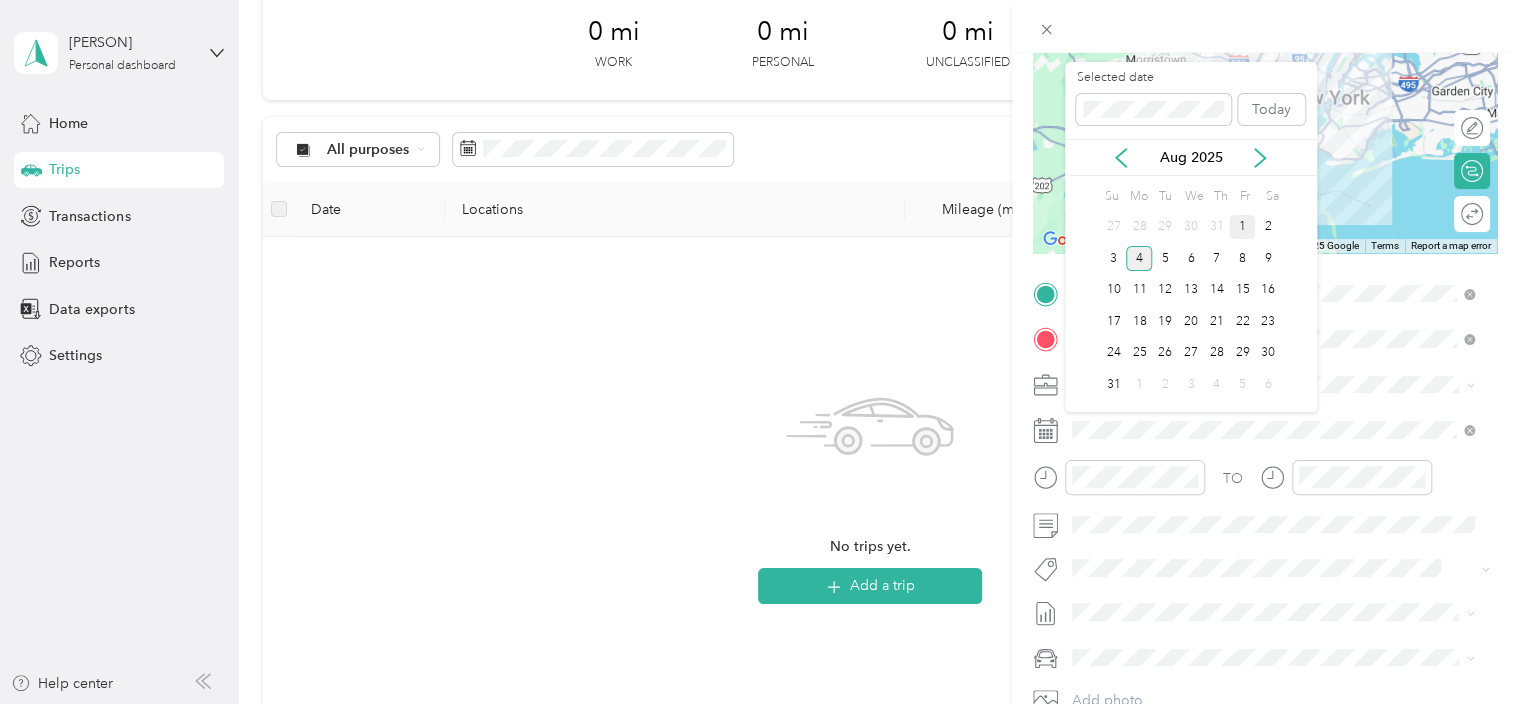 click on "1" at bounding box center [1242, 227] 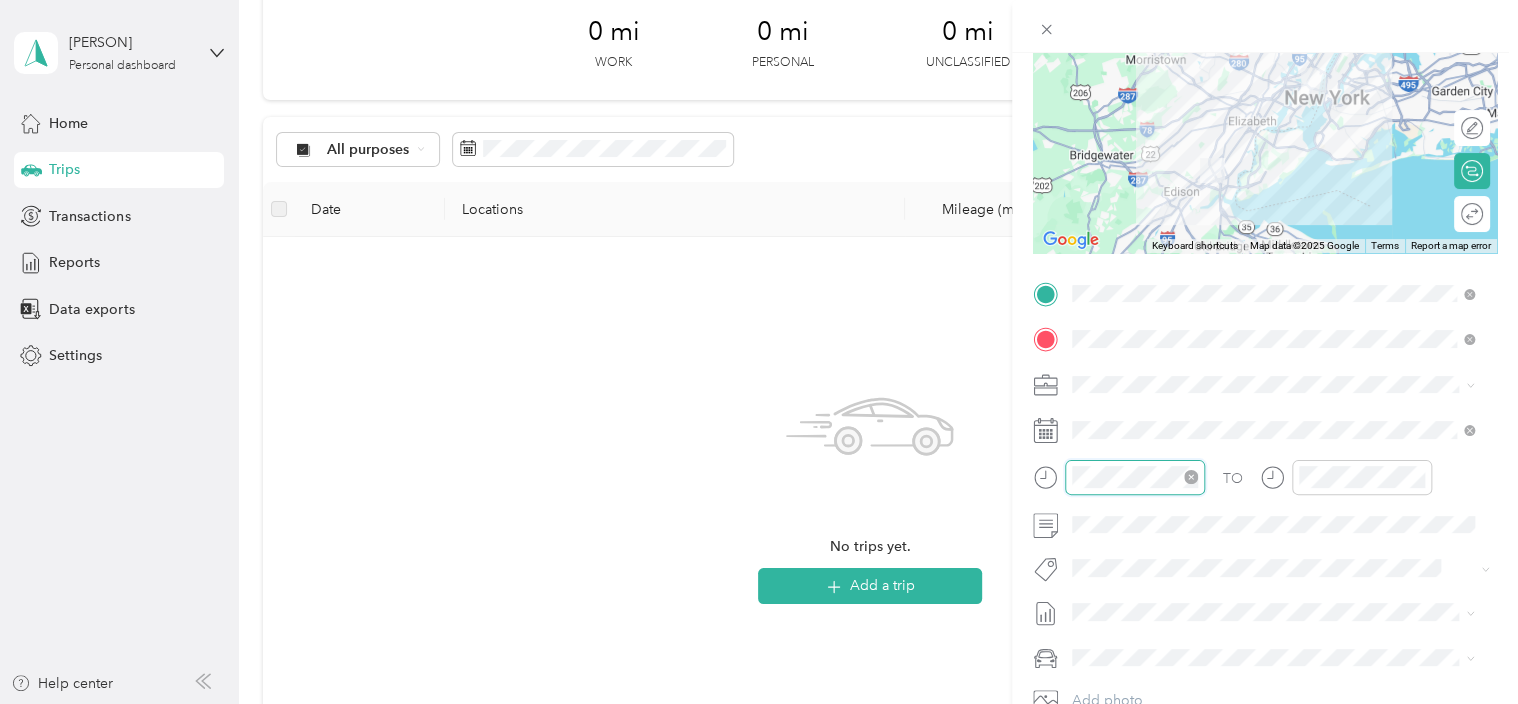 scroll, scrollTop: 82, scrollLeft: 0, axis: vertical 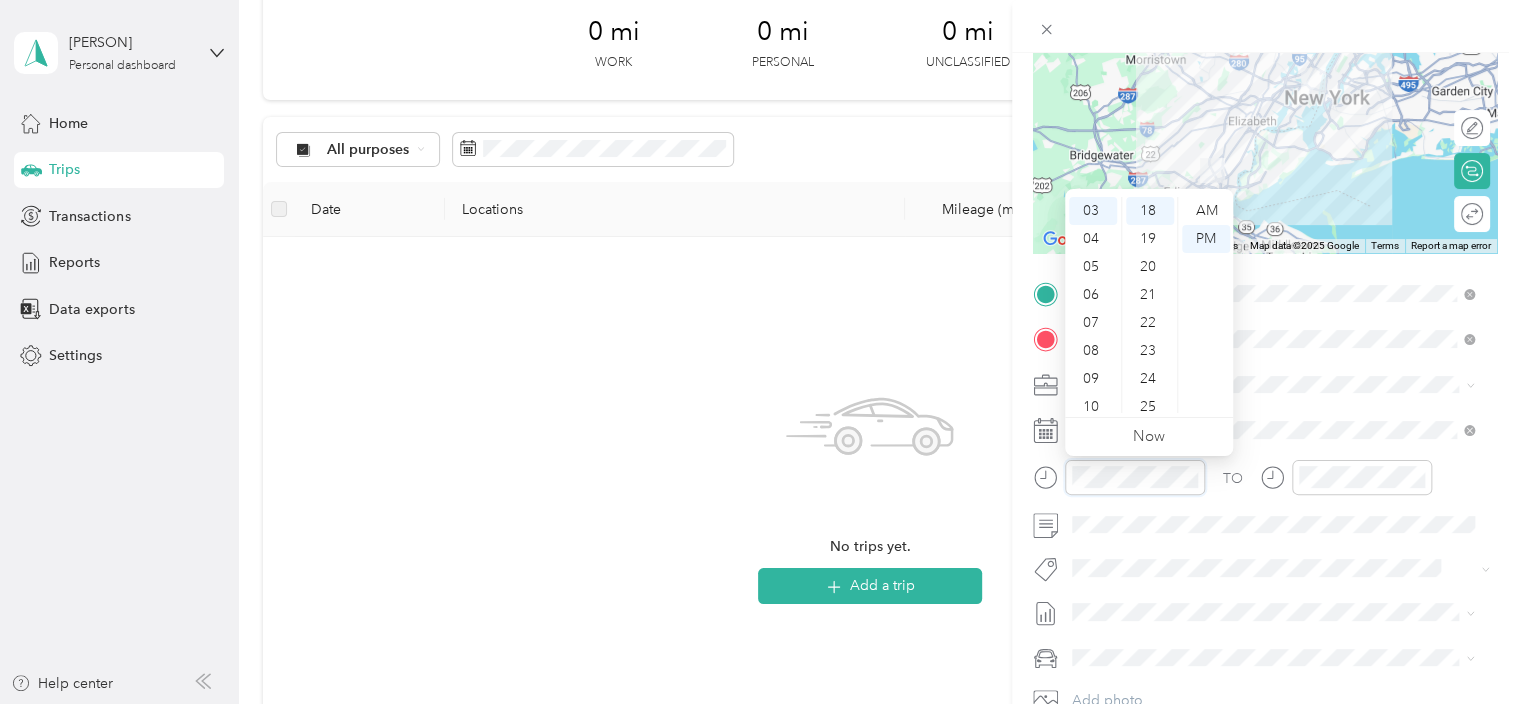 click at bounding box center (1119, 477) 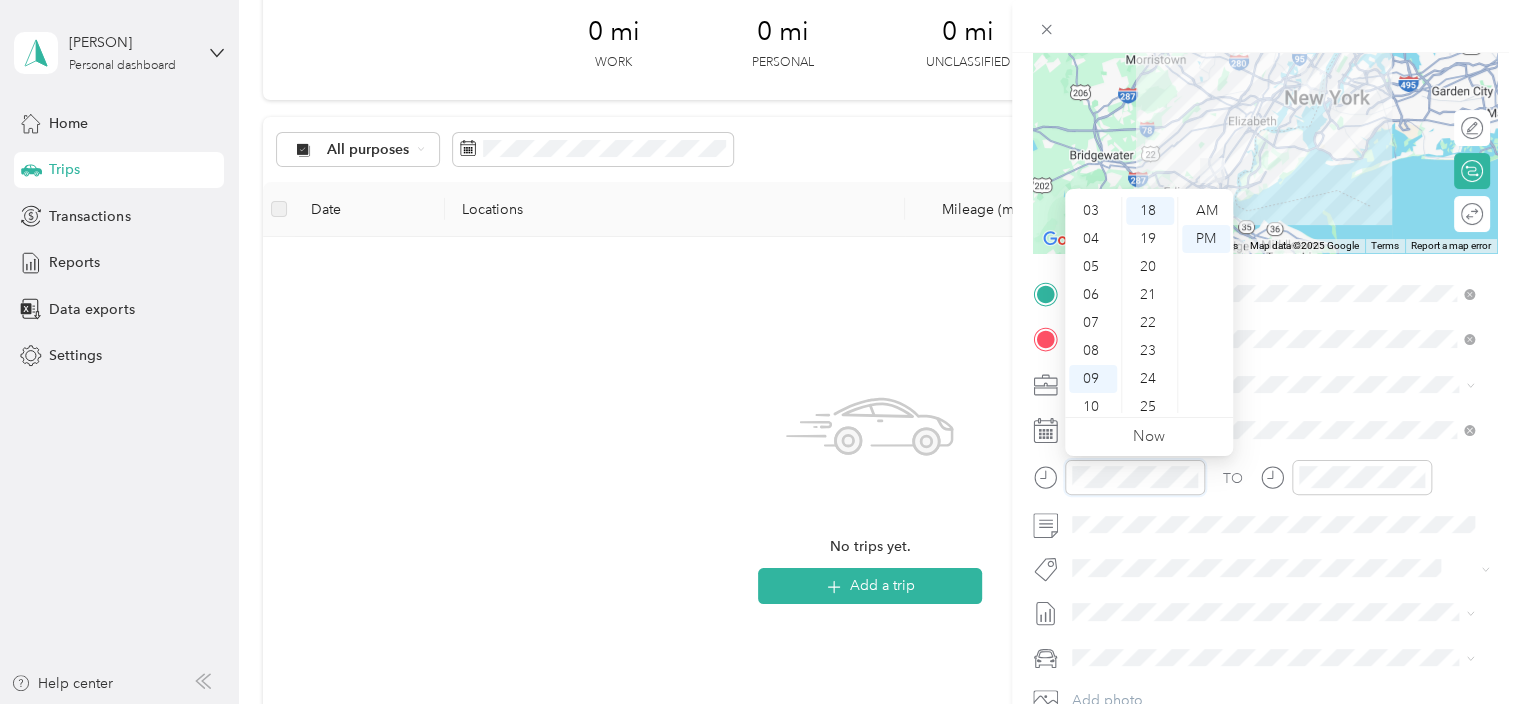 scroll, scrollTop: 120, scrollLeft: 0, axis: vertical 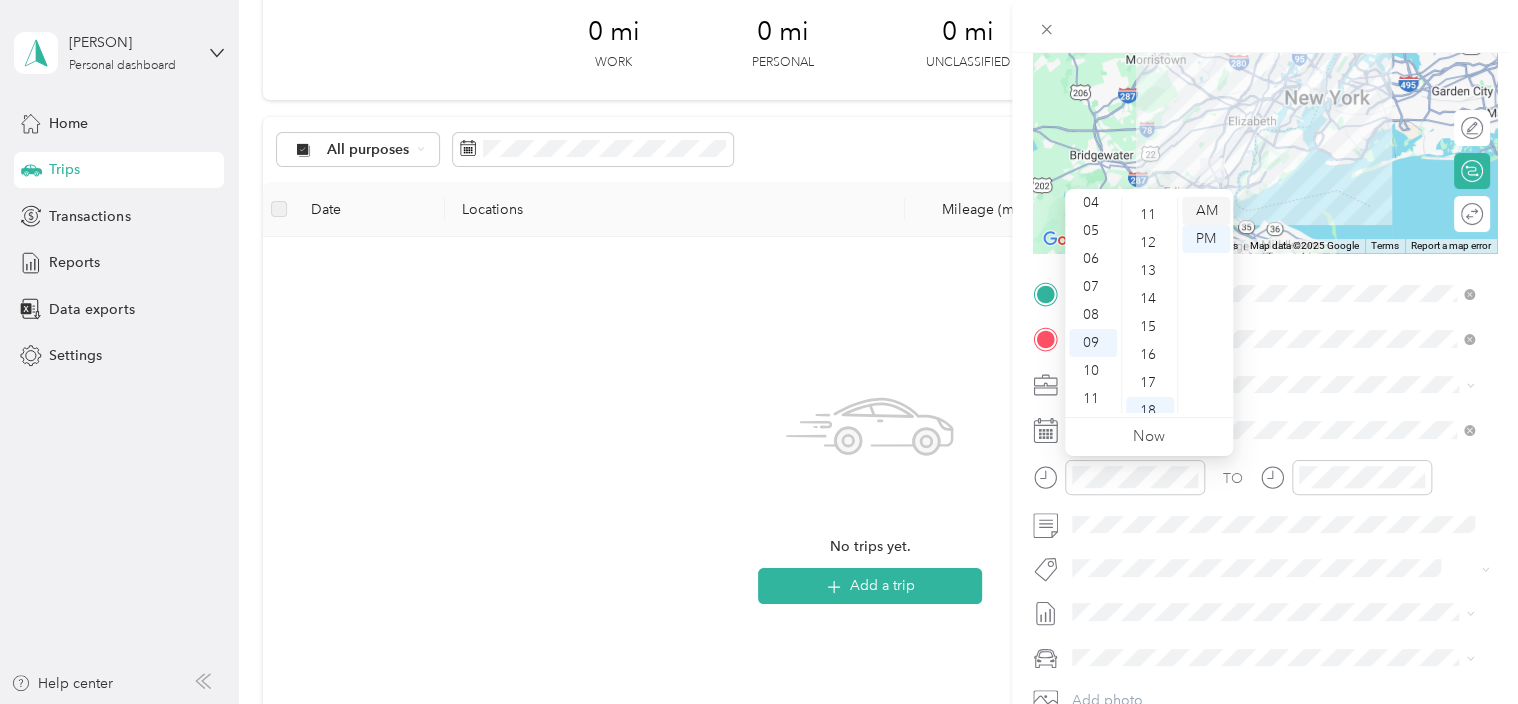 click on "AM" at bounding box center (1206, 211) 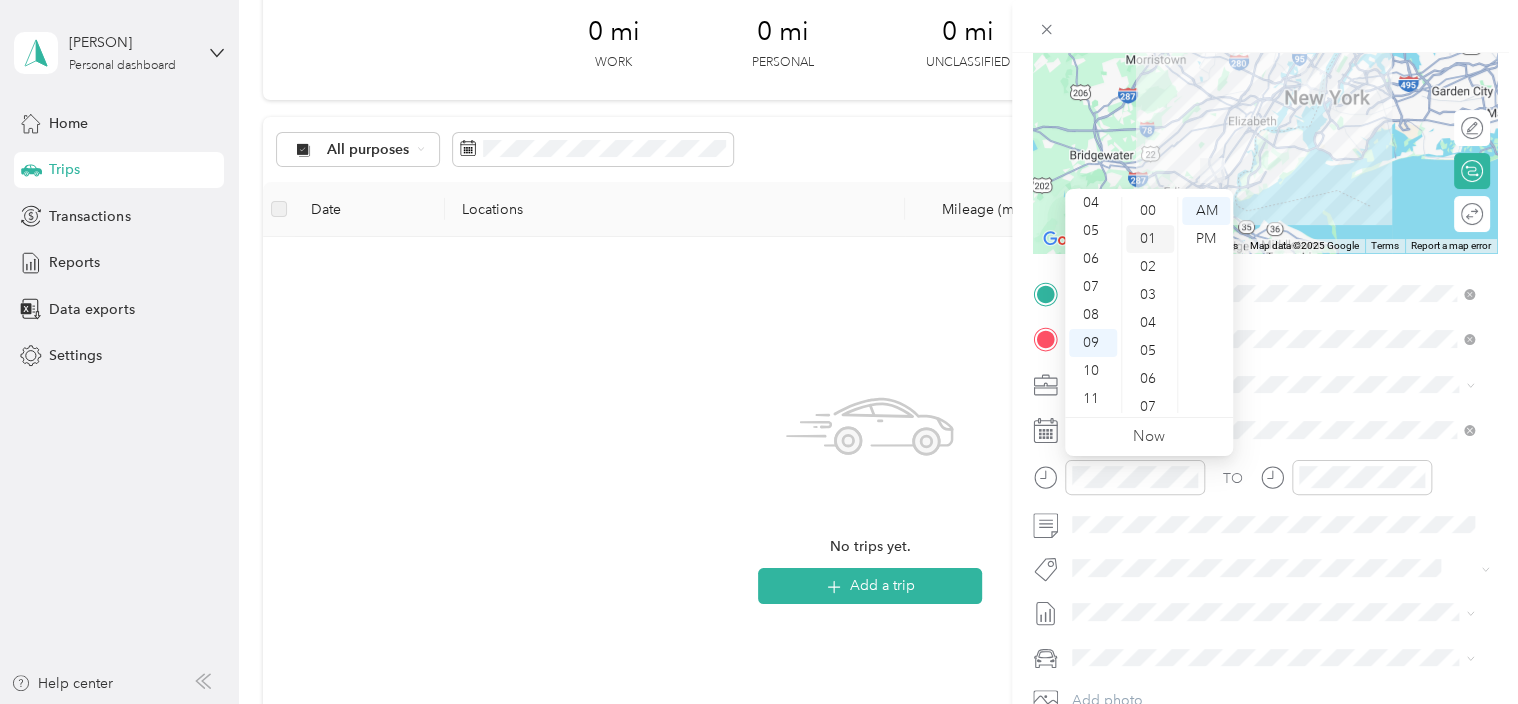 scroll, scrollTop: 0, scrollLeft: 0, axis: both 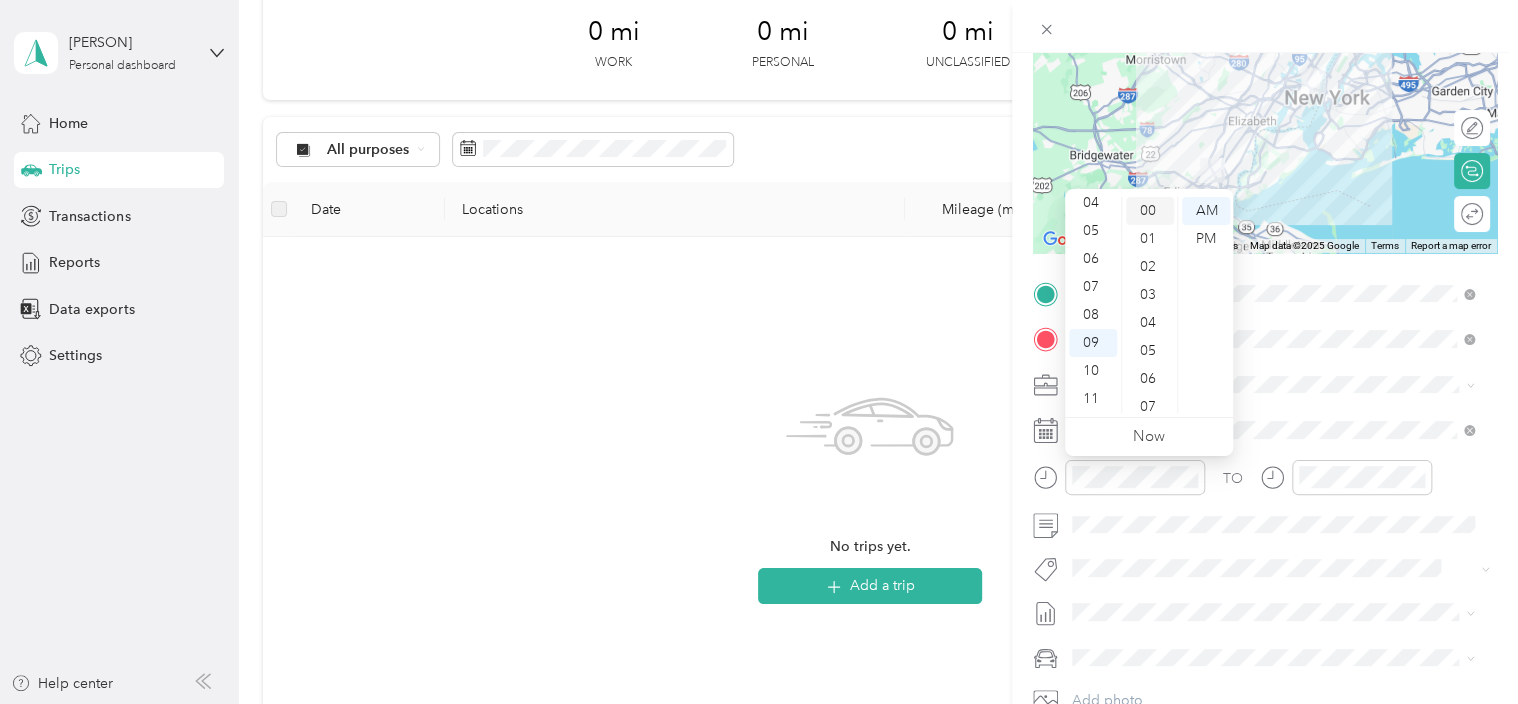 click on "00" at bounding box center (1150, 211) 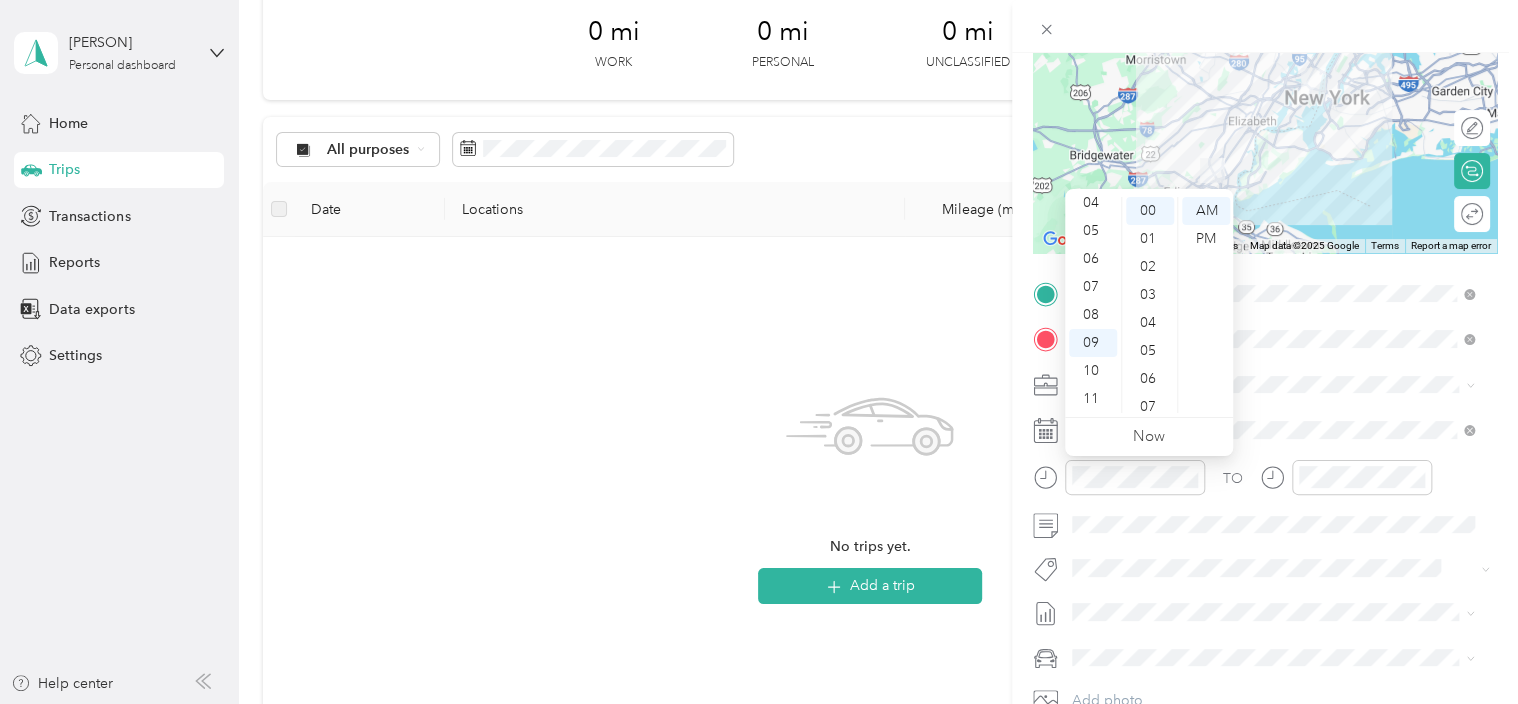 click on "TO Add photo" at bounding box center [1265, 519] 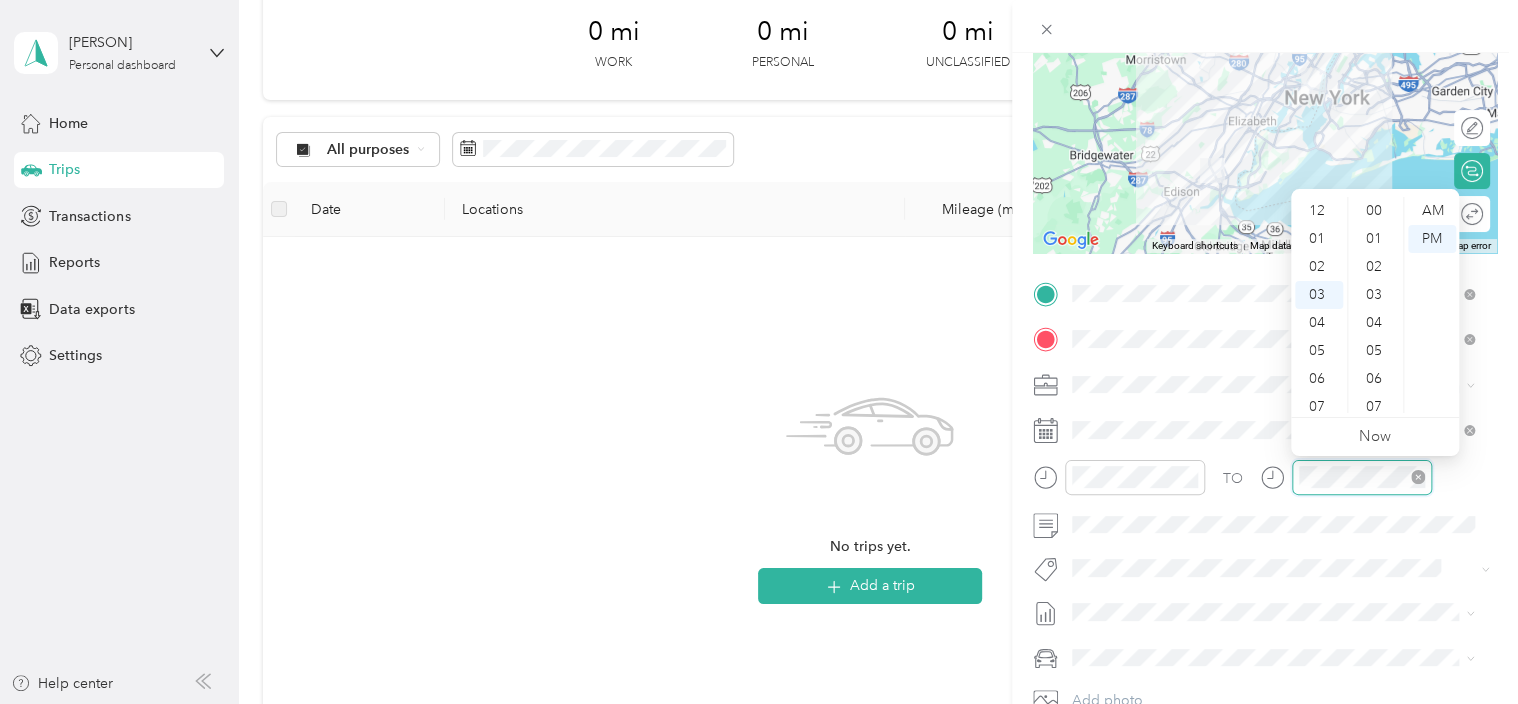 scroll, scrollTop: 84, scrollLeft: 0, axis: vertical 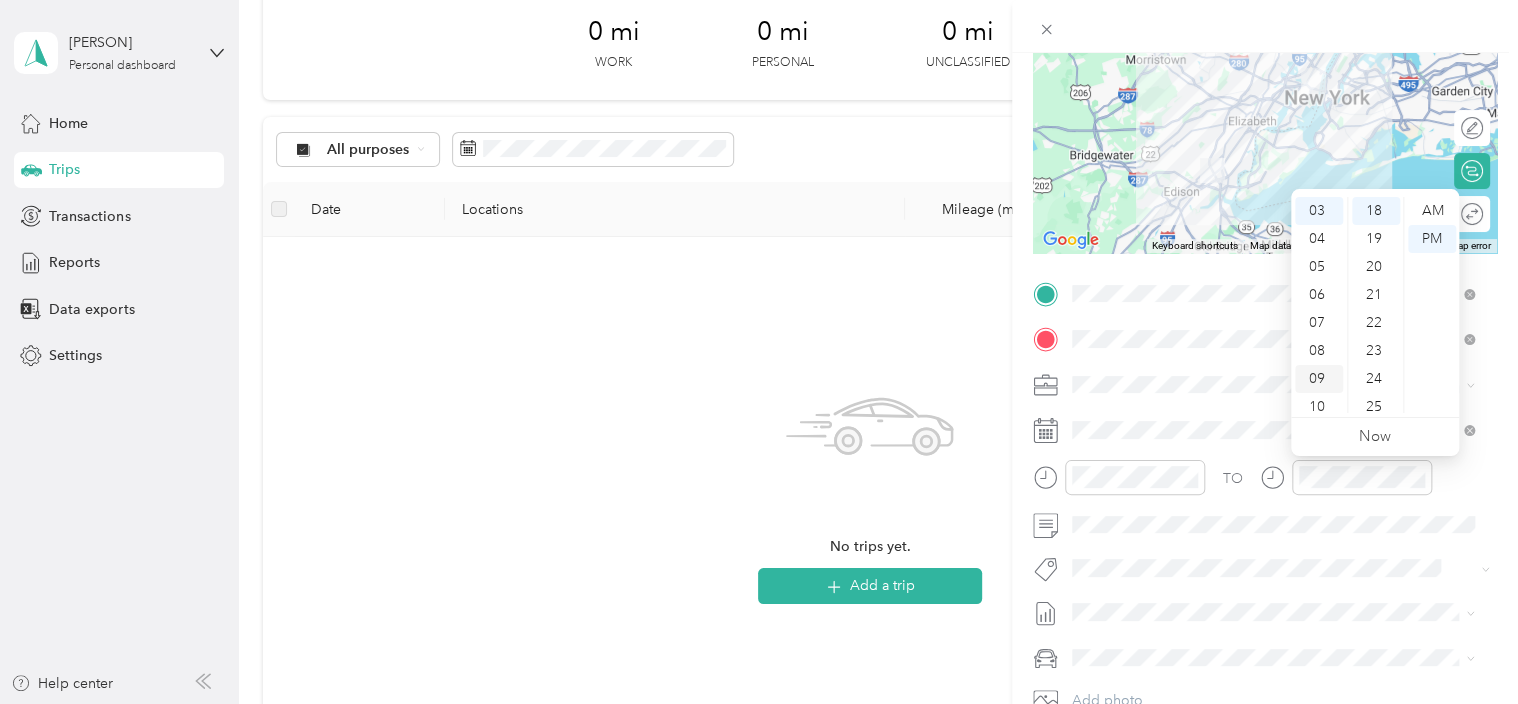 click on "09" at bounding box center [1319, 379] 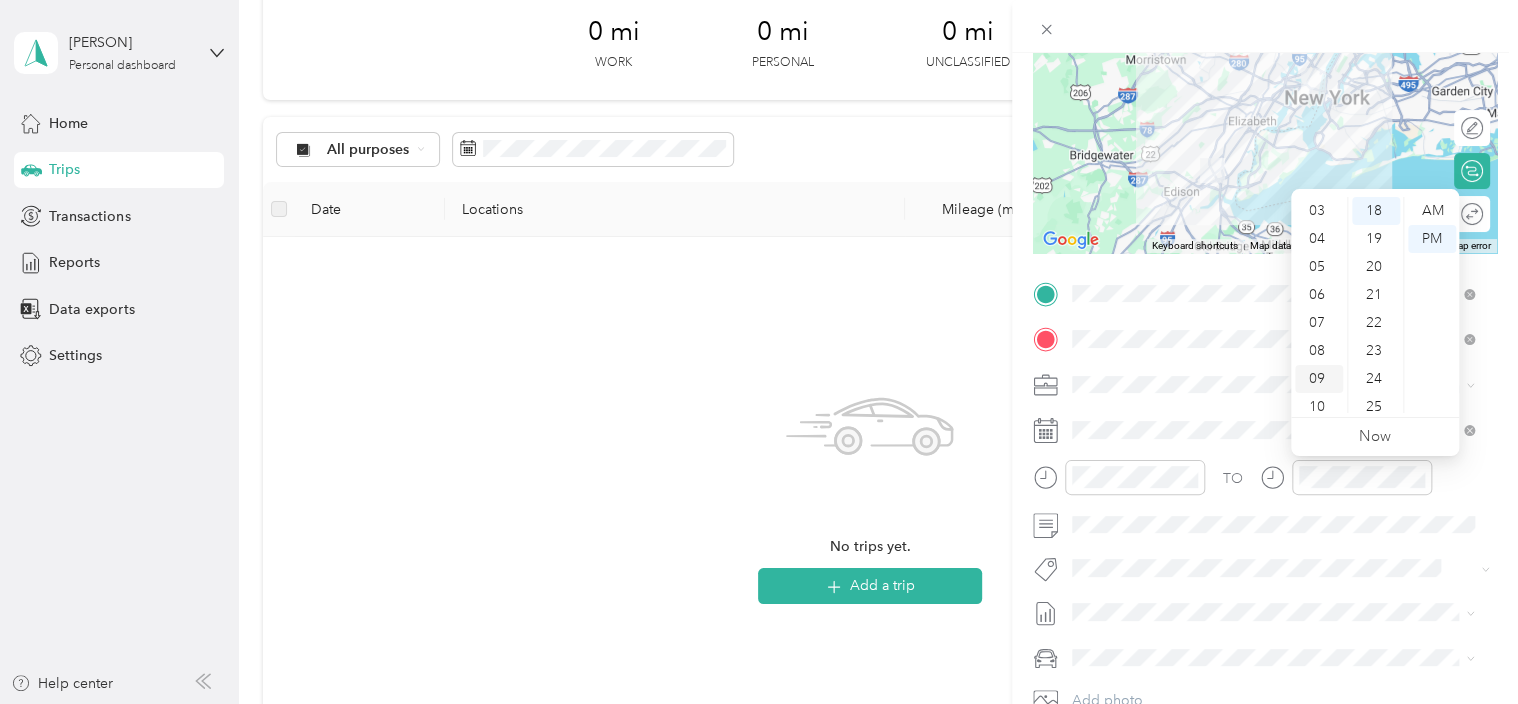 scroll, scrollTop: 120, scrollLeft: 0, axis: vertical 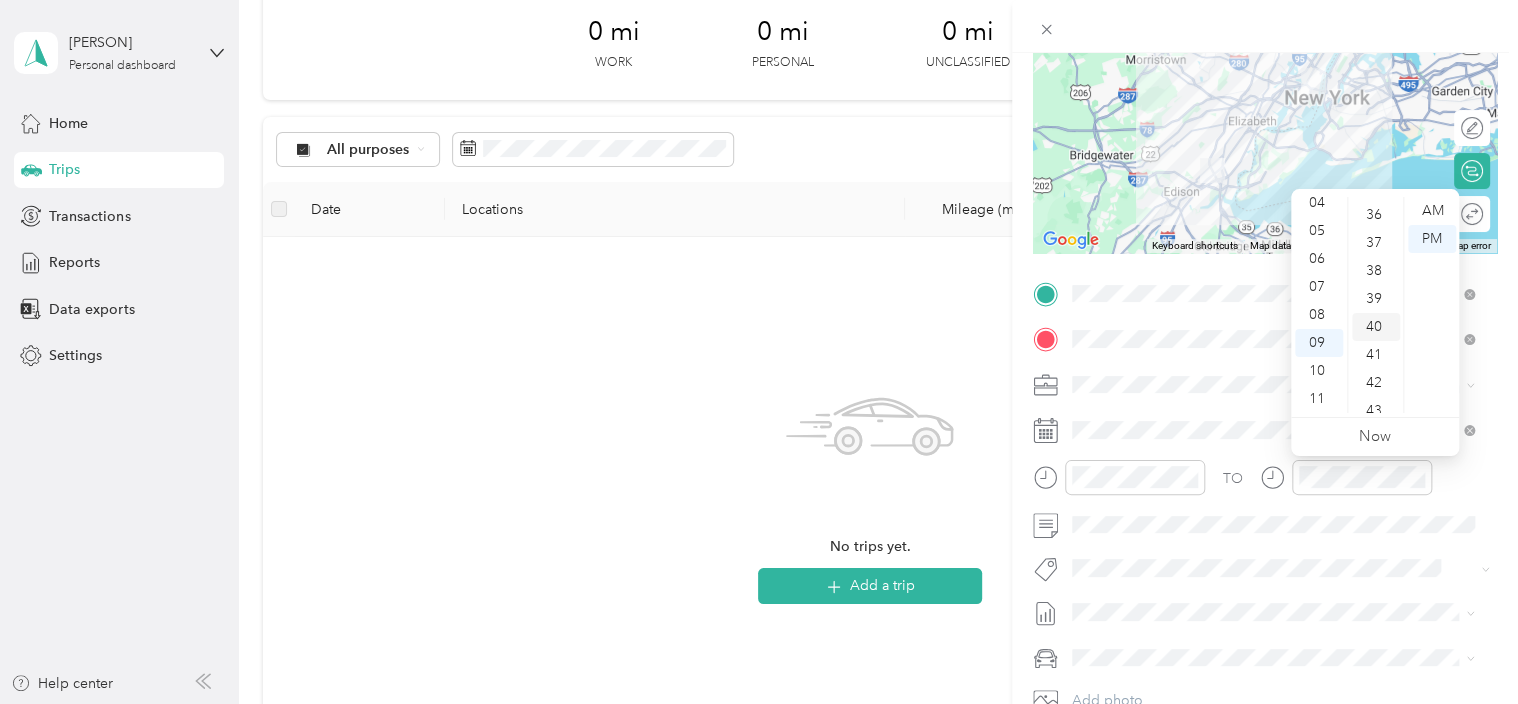 click on "40" at bounding box center (1376, 327) 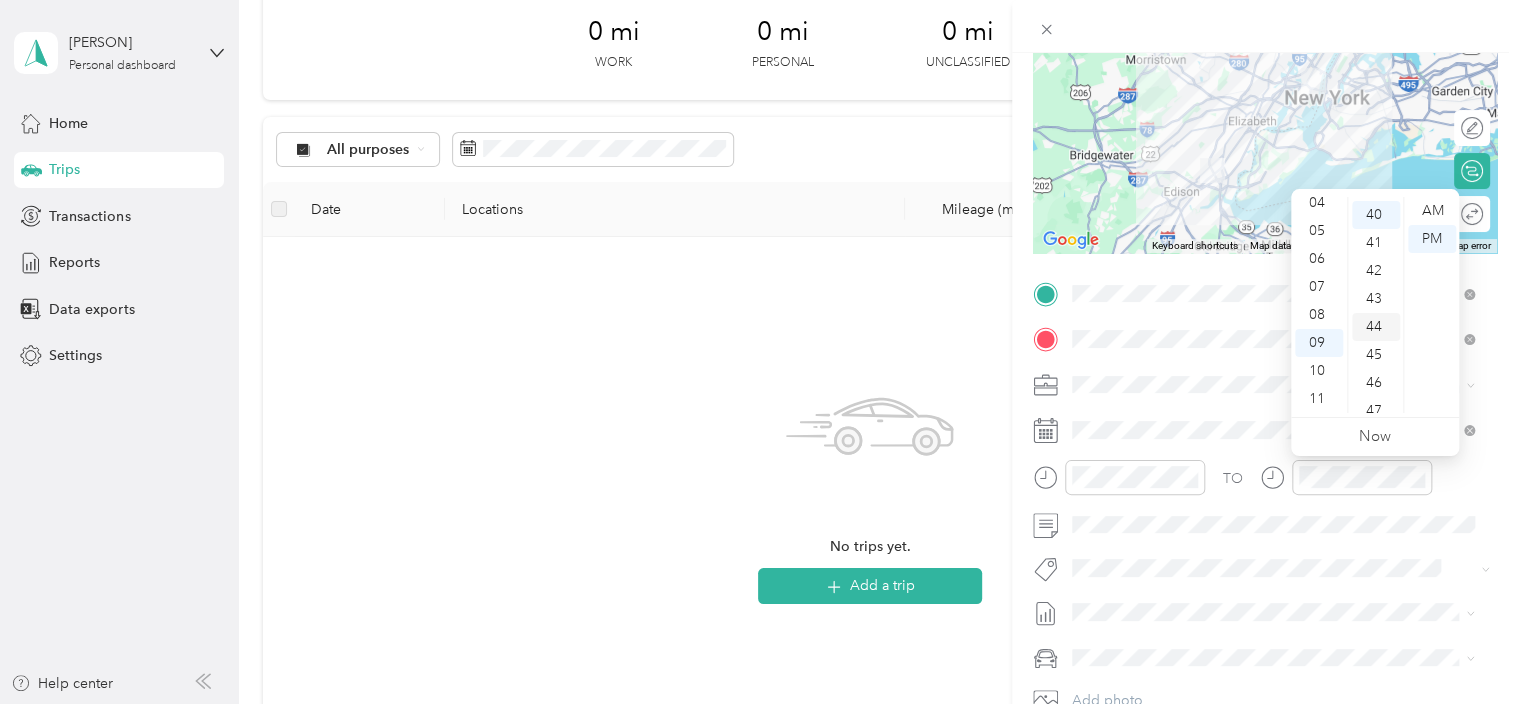 scroll, scrollTop: 1120, scrollLeft: 0, axis: vertical 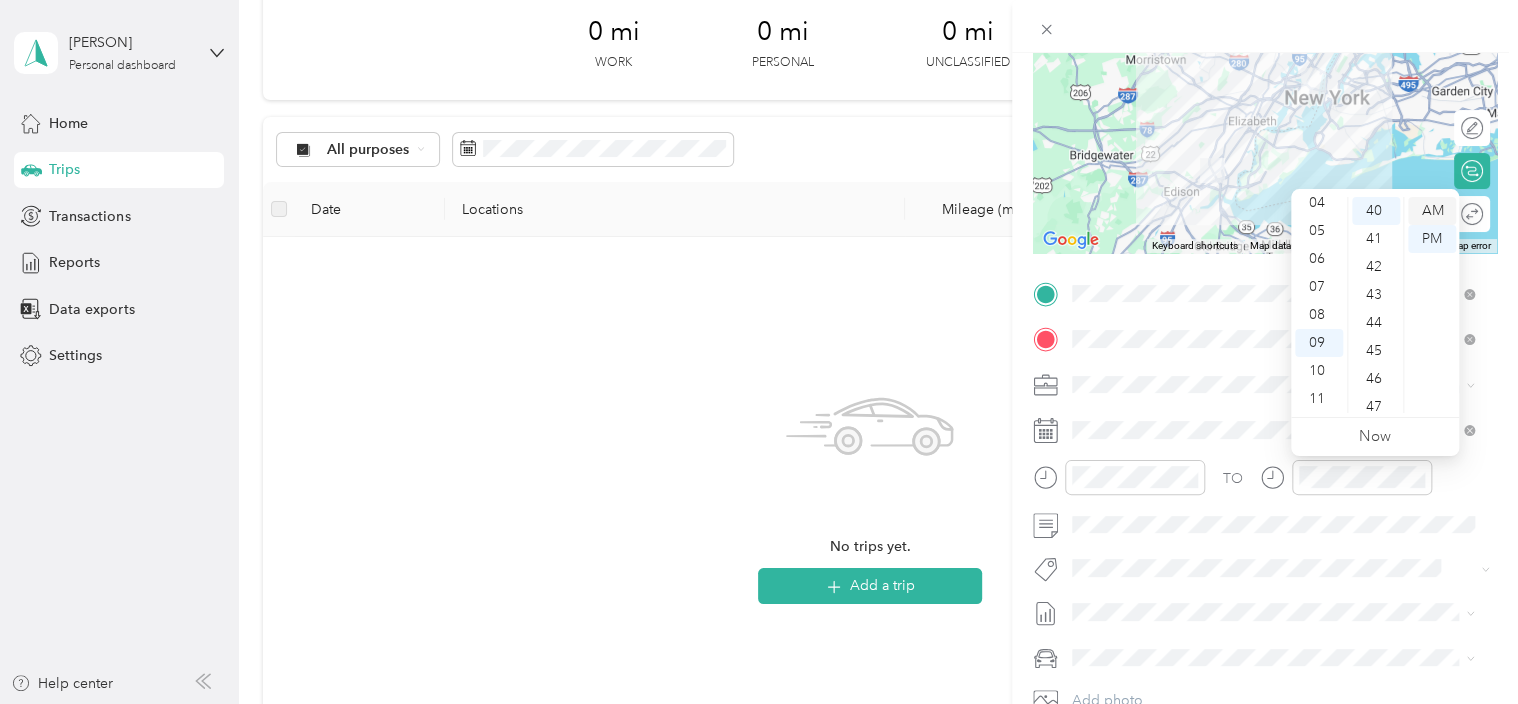 click on "AM" at bounding box center (1432, 211) 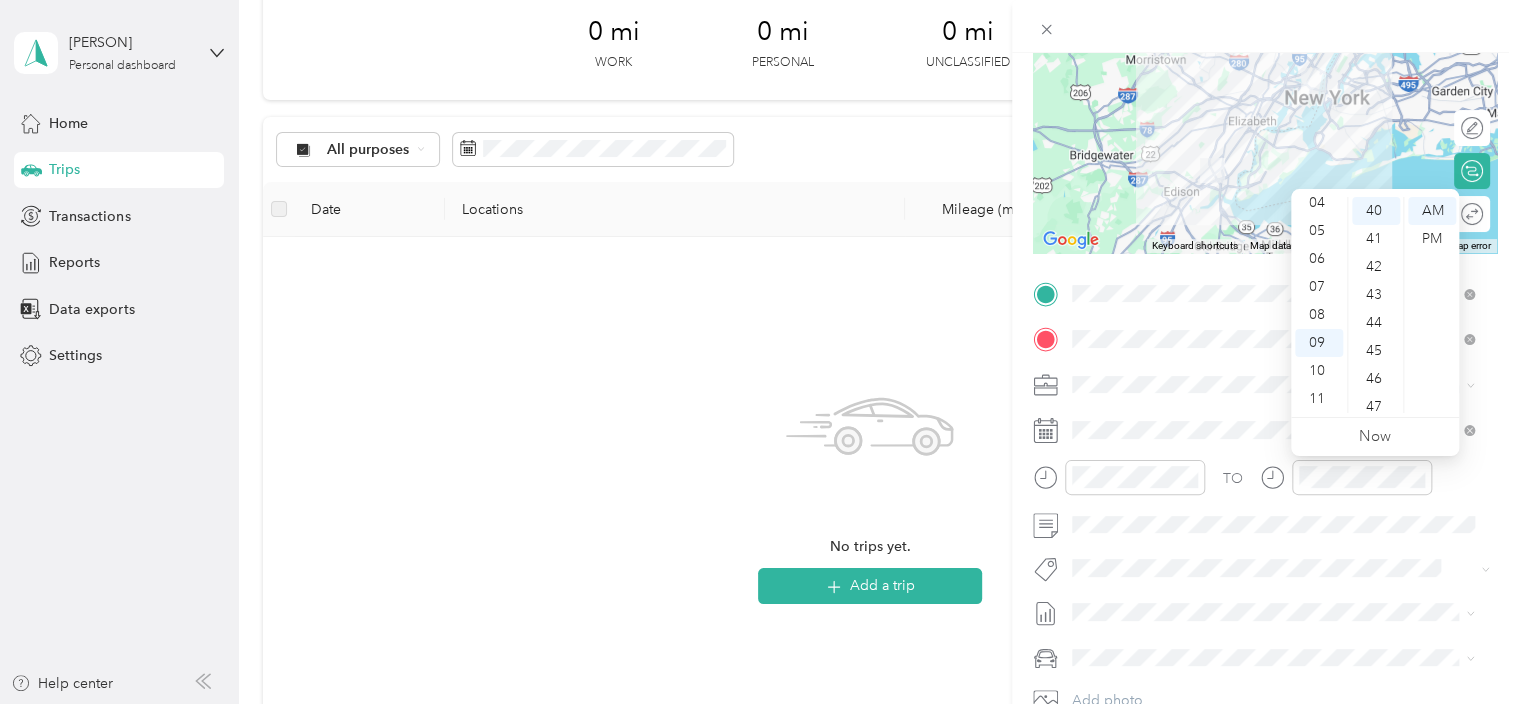 click on "TO" at bounding box center [1265, 484] 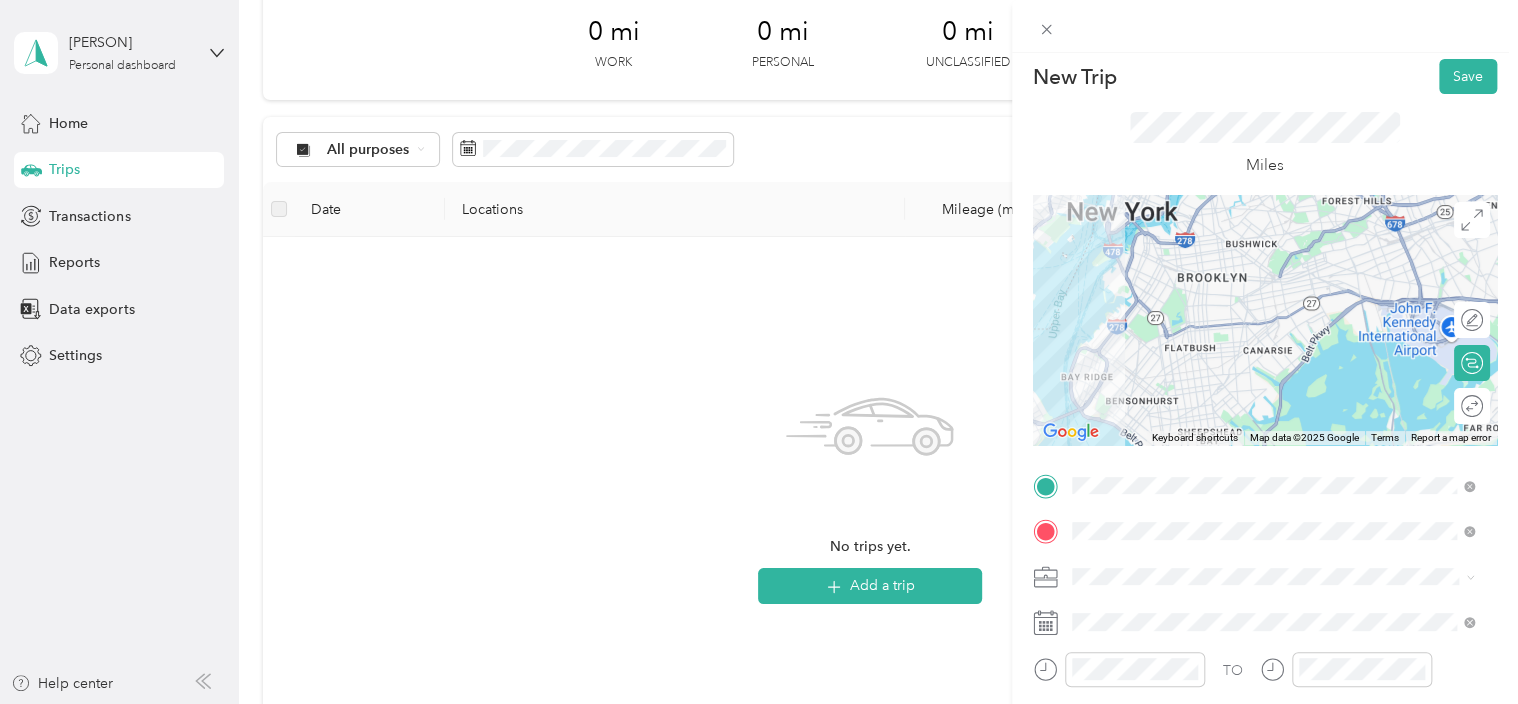 scroll, scrollTop: 0, scrollLeft: 0, axis: both 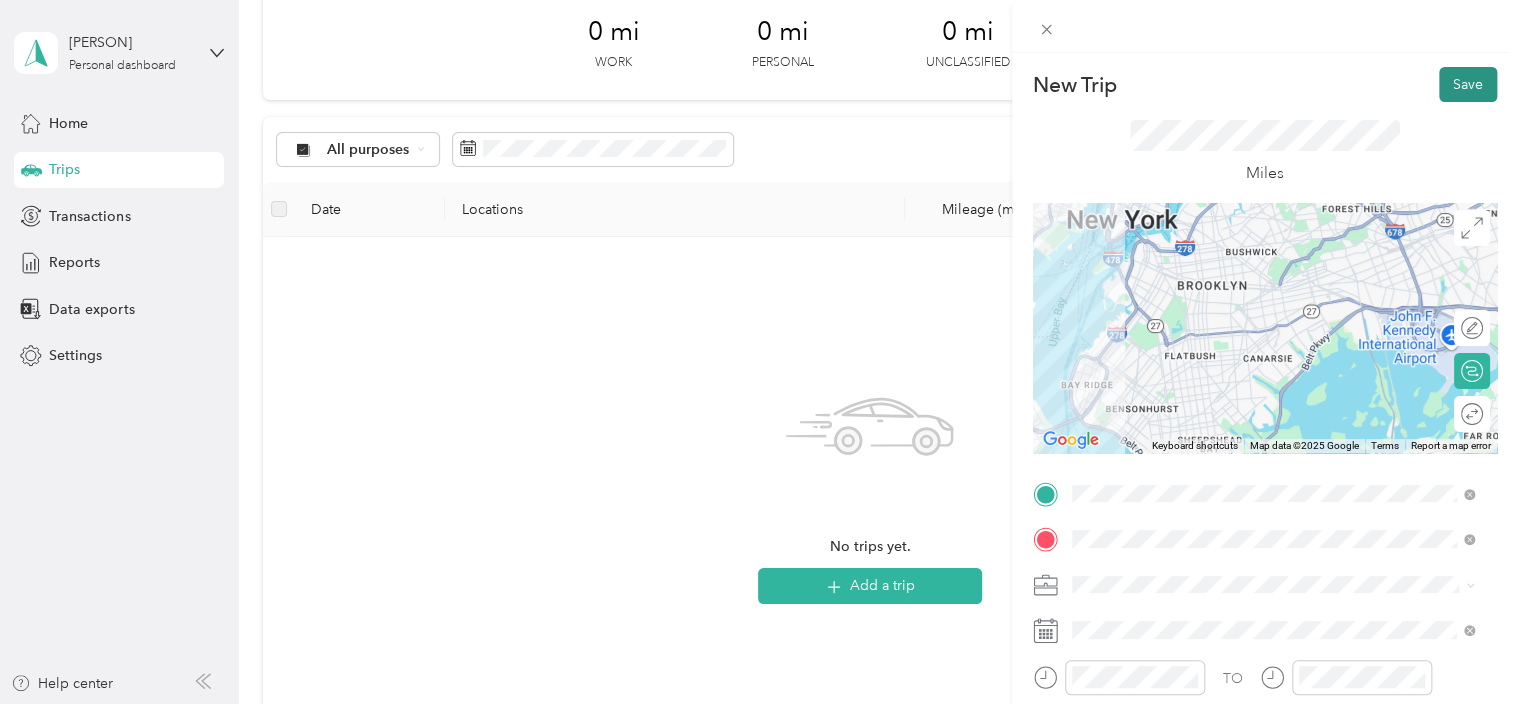 click on "Save" at bounding box center (1468, 84) 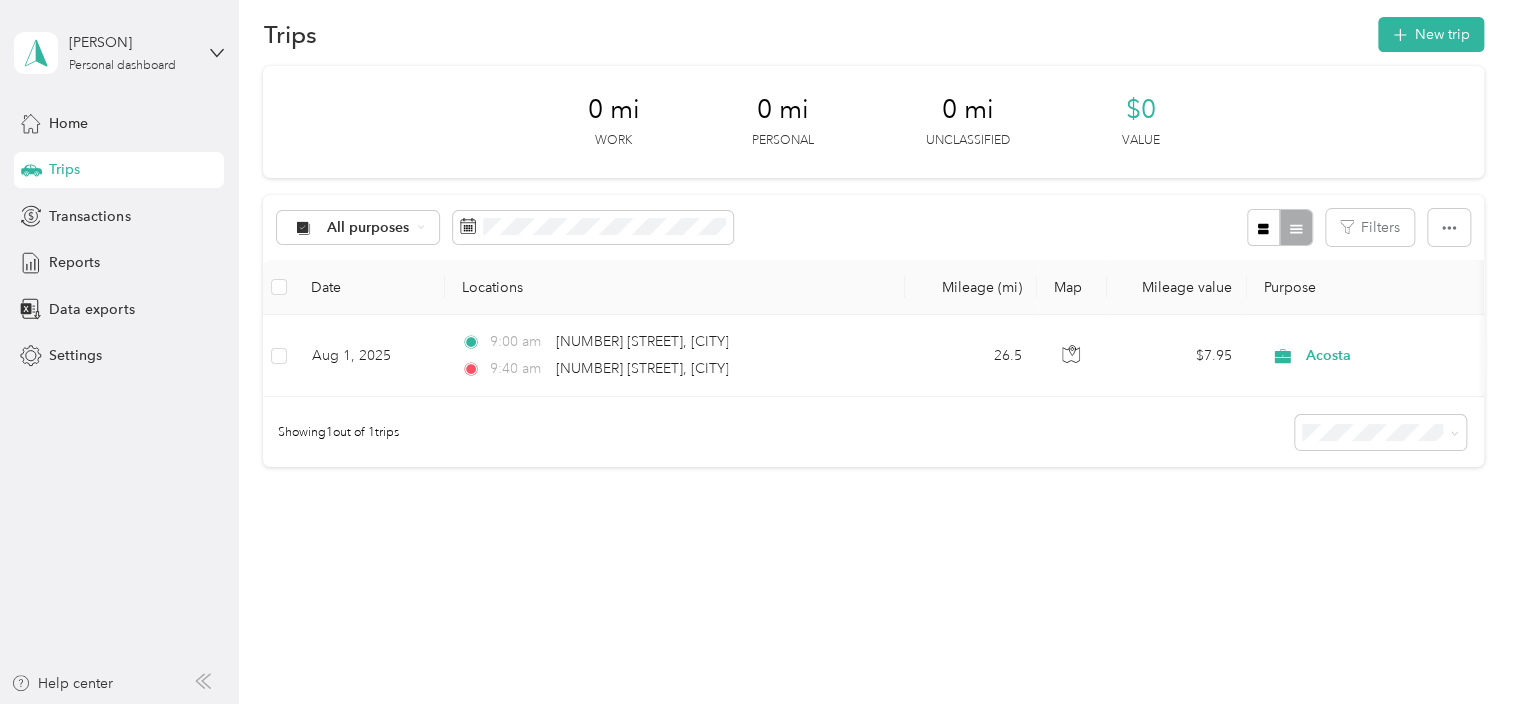 scroll, scrollTop: 0, scrollLeft: 0, axis: both 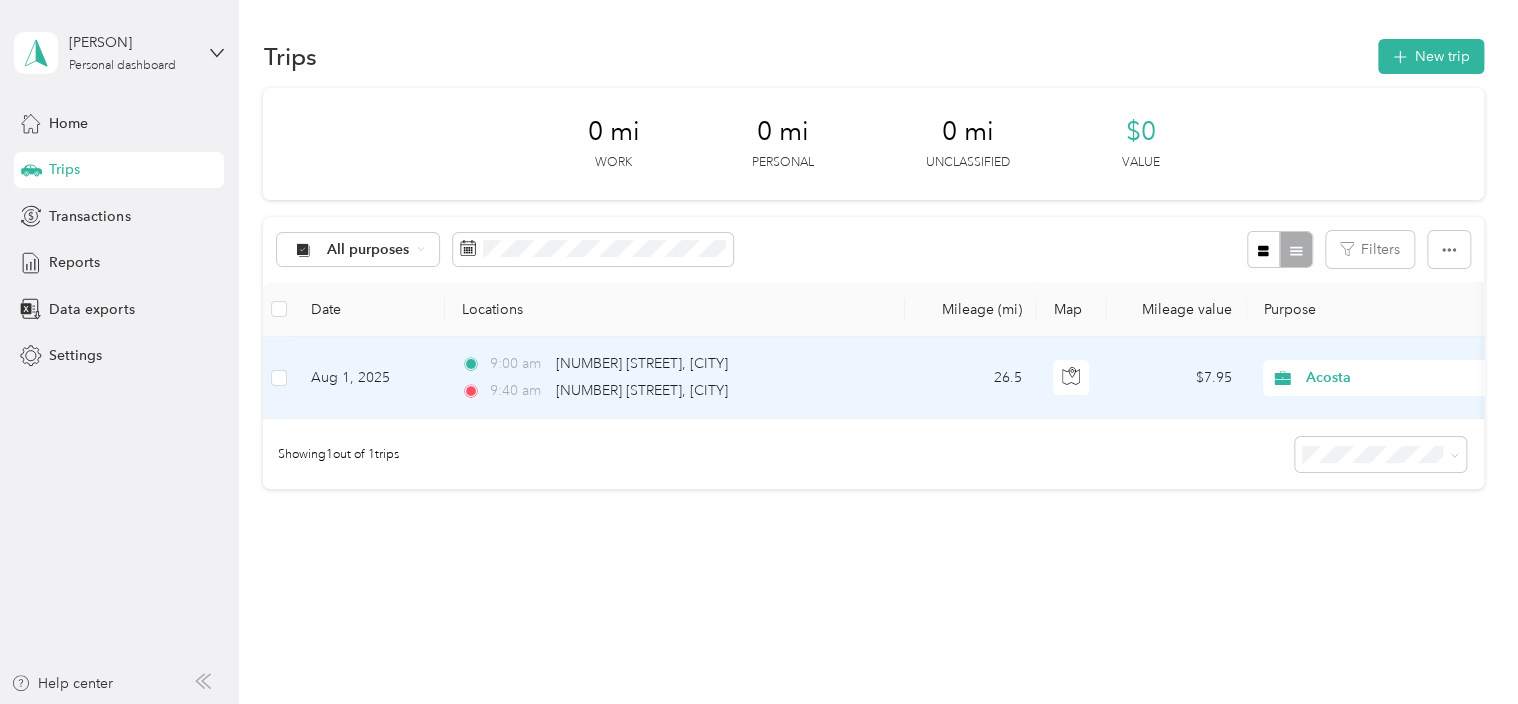 click on "26.5" at bounding box center [971, 378] 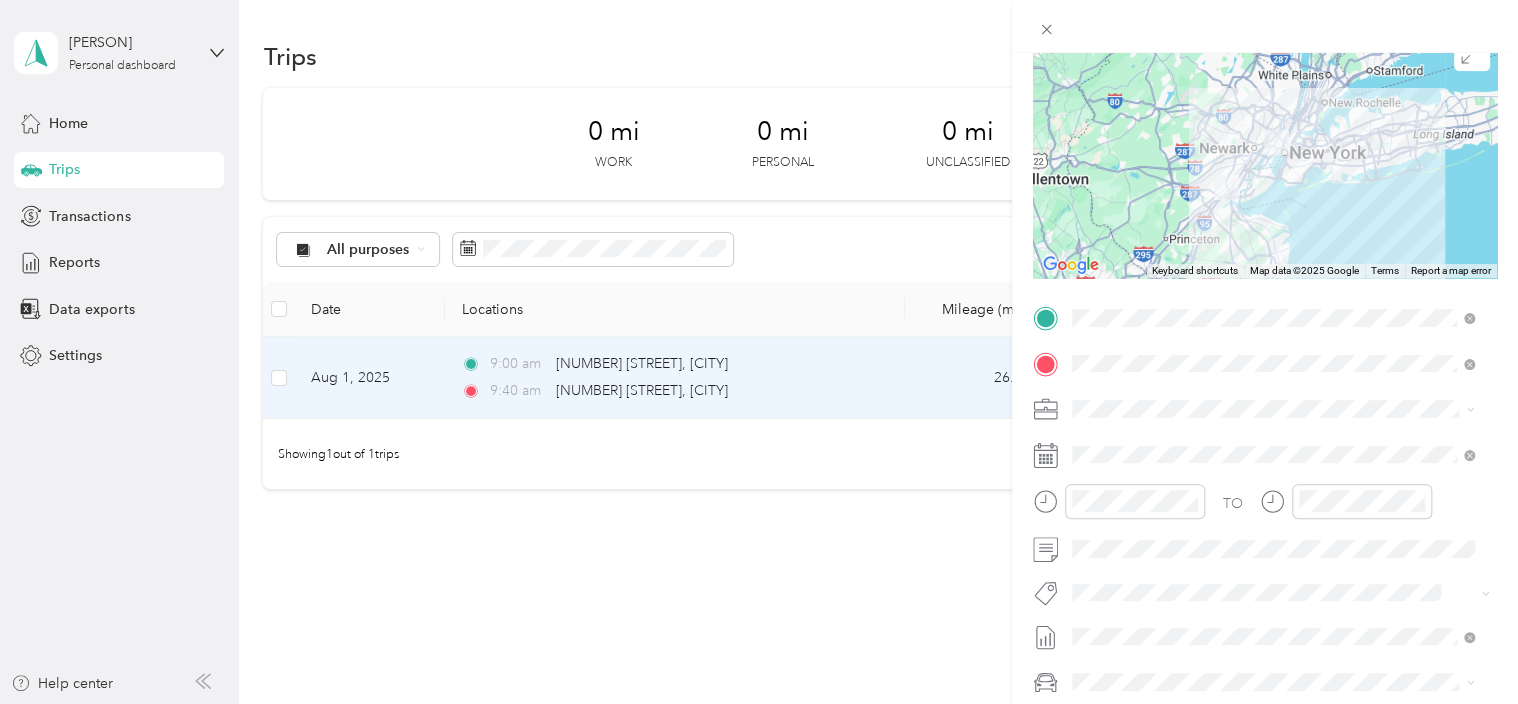 scroll, scrollTop: 0, scrollLeft: 0, axis: both 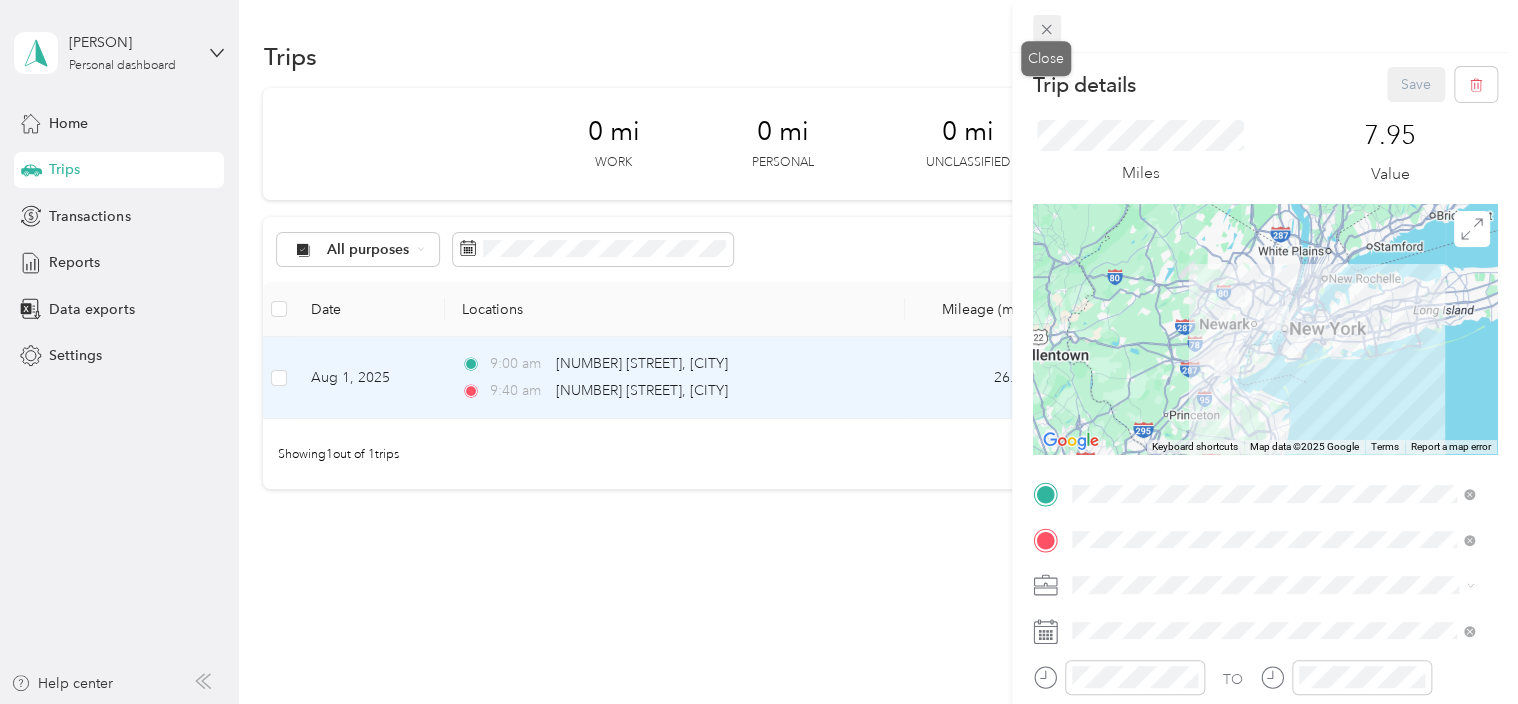 click 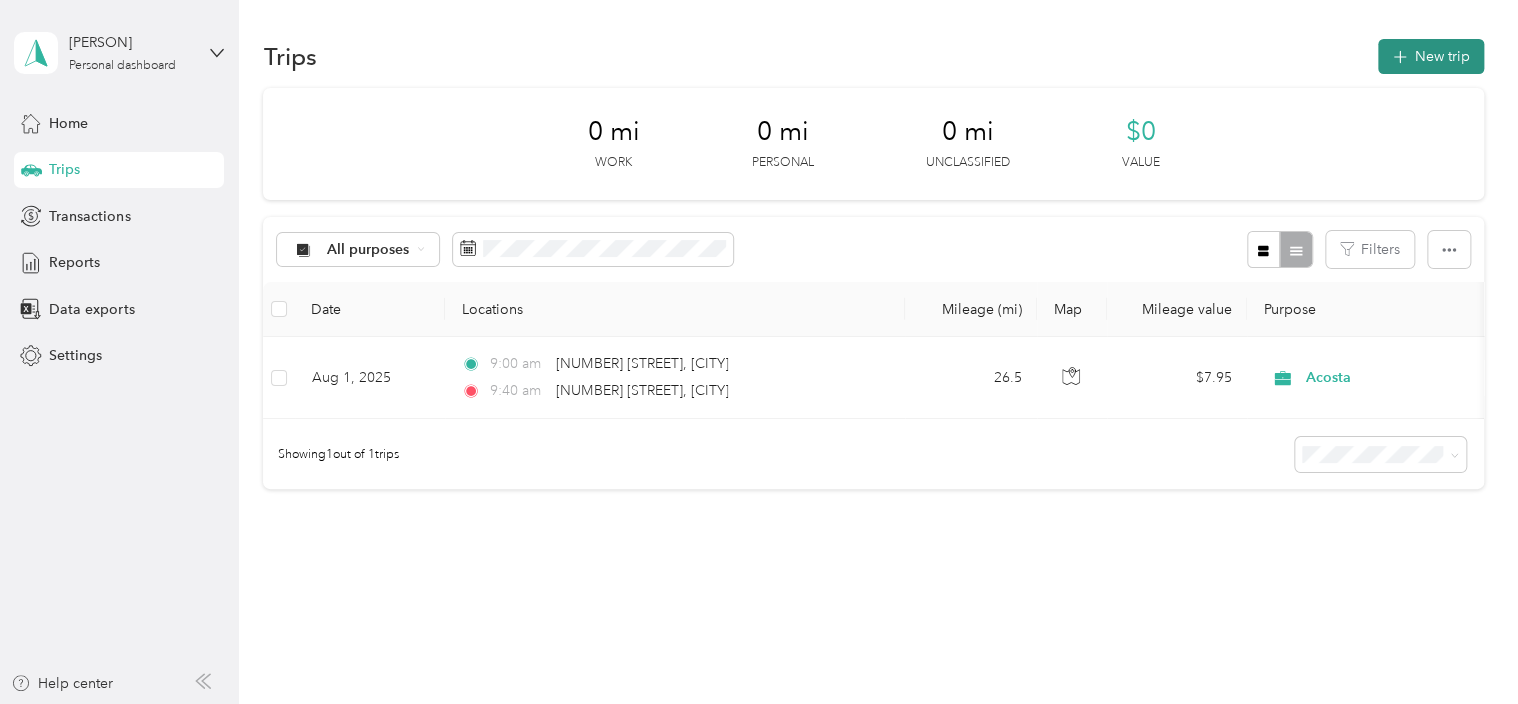 click on "New trip" at bounding box center [1431, 56] 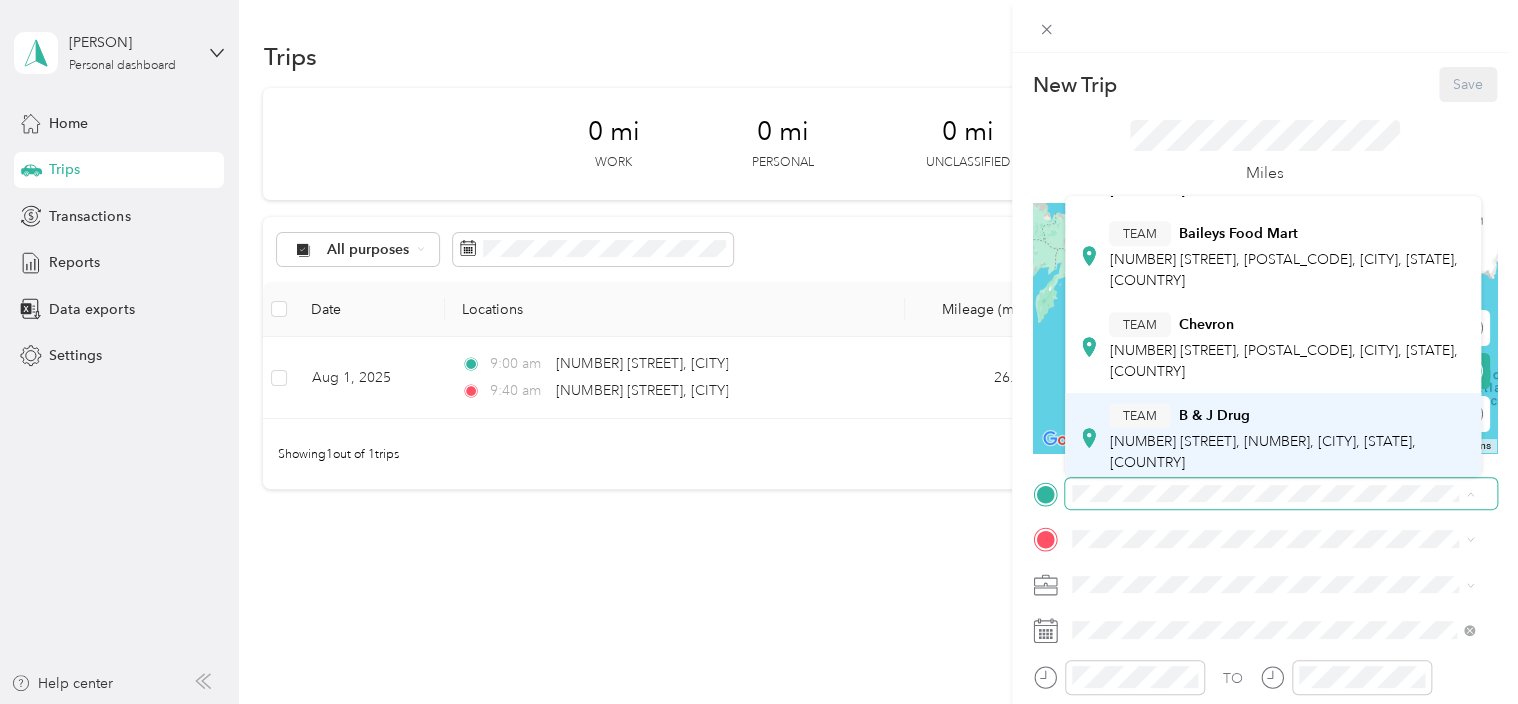 scroll, scrollTop: 0, scrollLeft: 0, axis: both 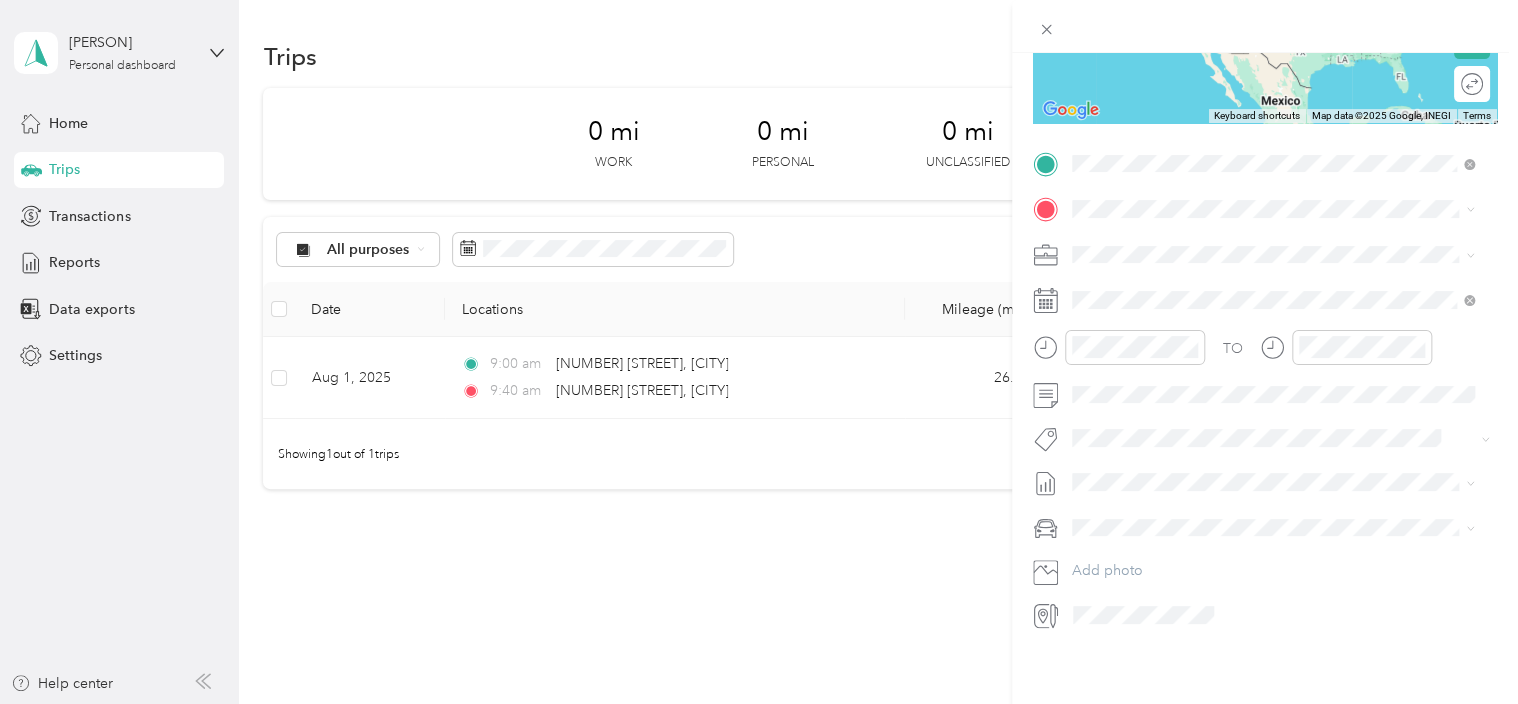 click on "[NUMBER] [STREET]
[CITY], [STATE] [POSTAL_CODE], [COUNTRY]" at bounding box center [1253, 229] 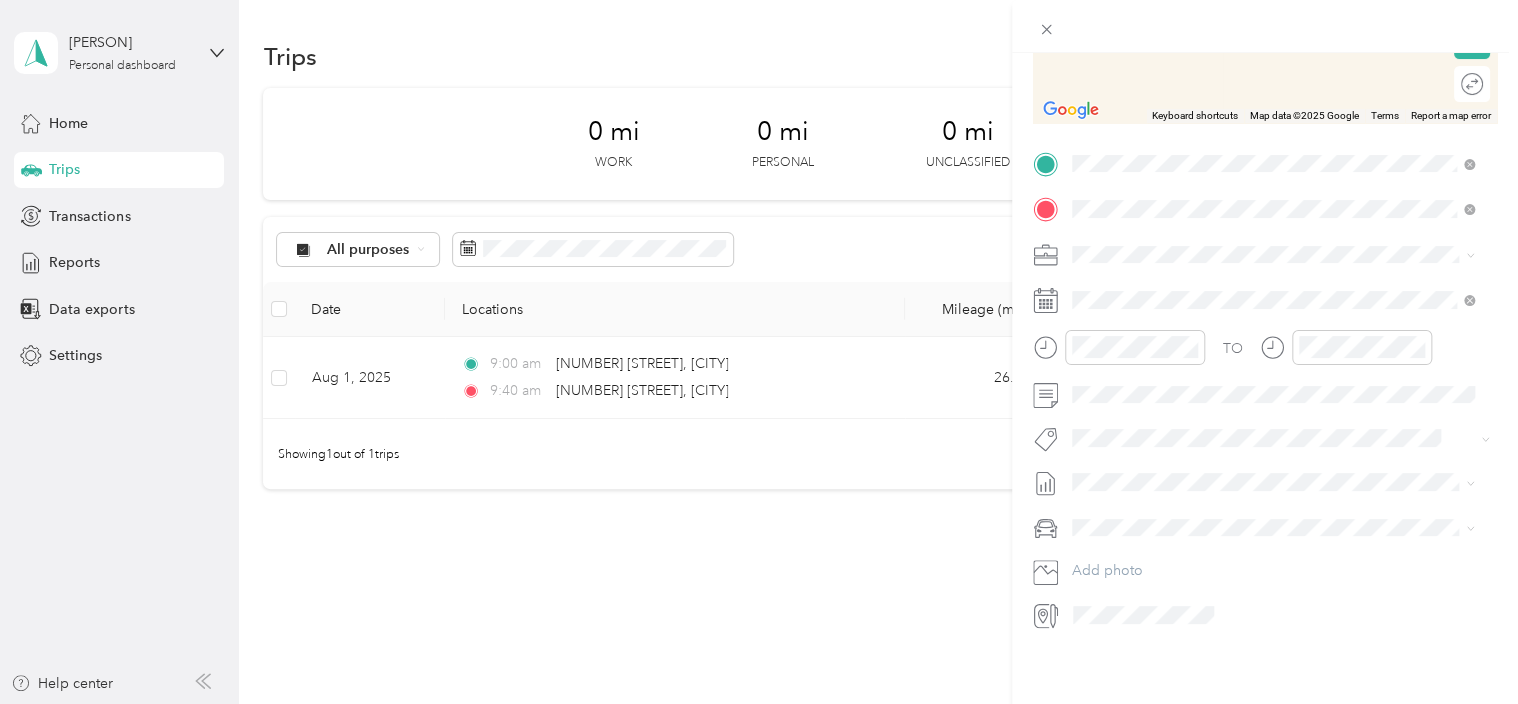 click on "[NUMBER] [STREET]
[CITY], [STATE] [POSTAL_CODE], [COUNTRY]" at bounding box center (1253, 498) 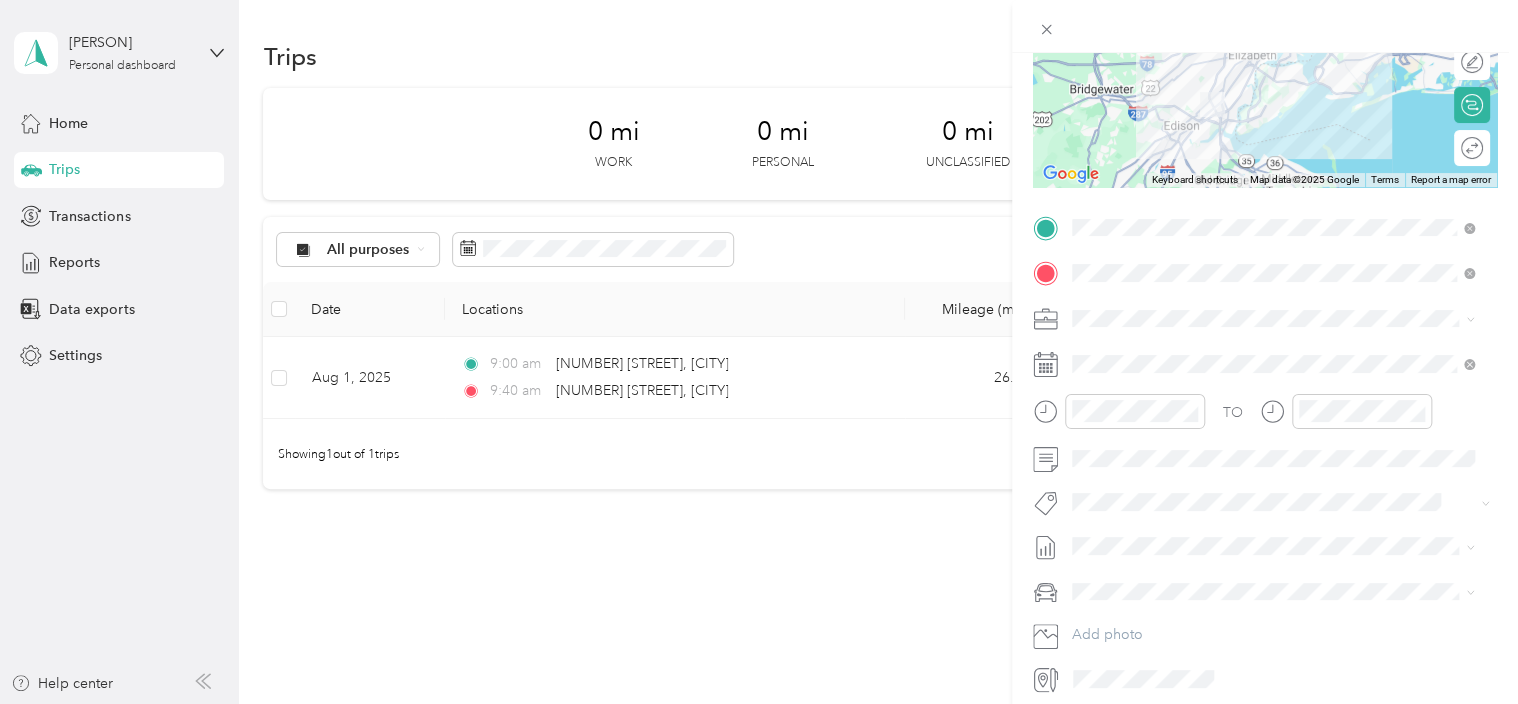 scroll, scrollTop: 144, scrollLeft: 0, axis: vertical 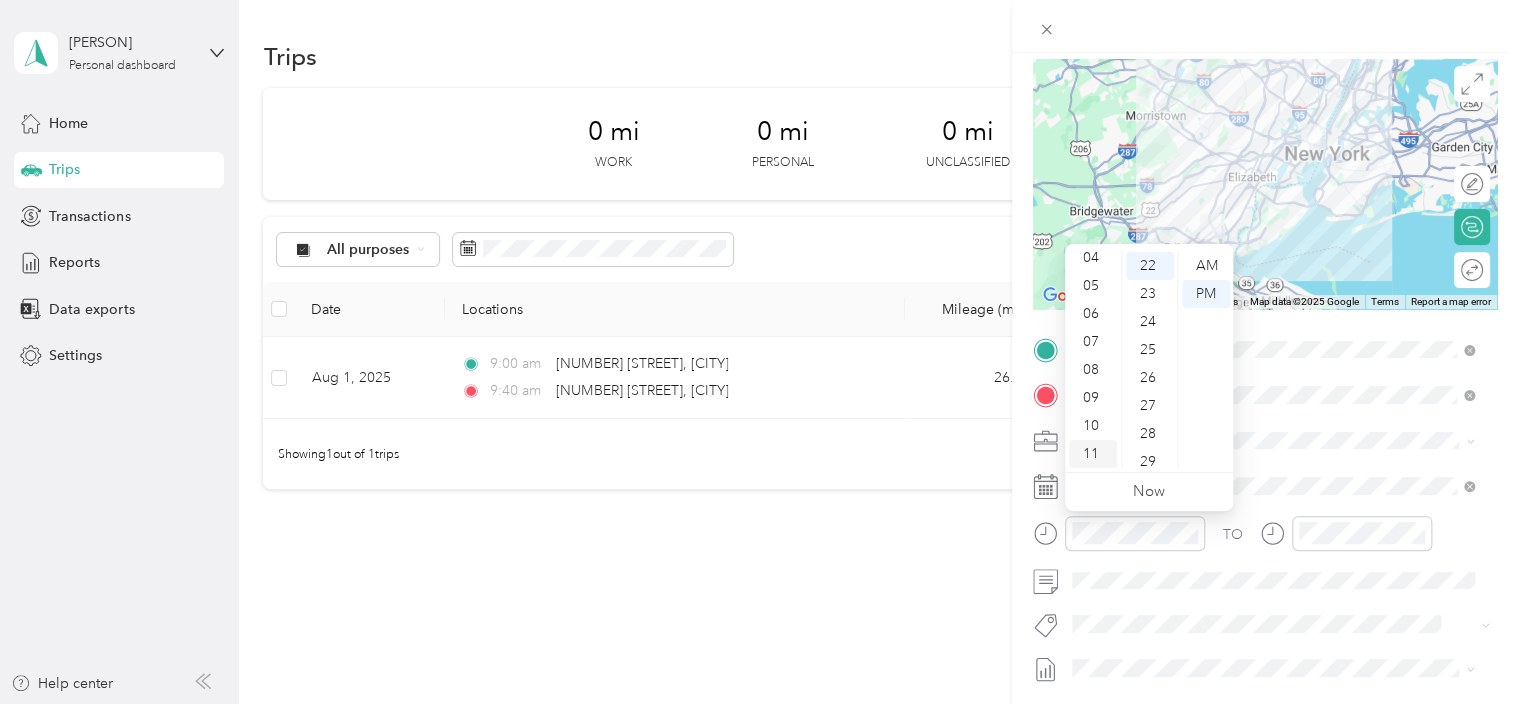 click on "11" at bounding box center [1093, 454] 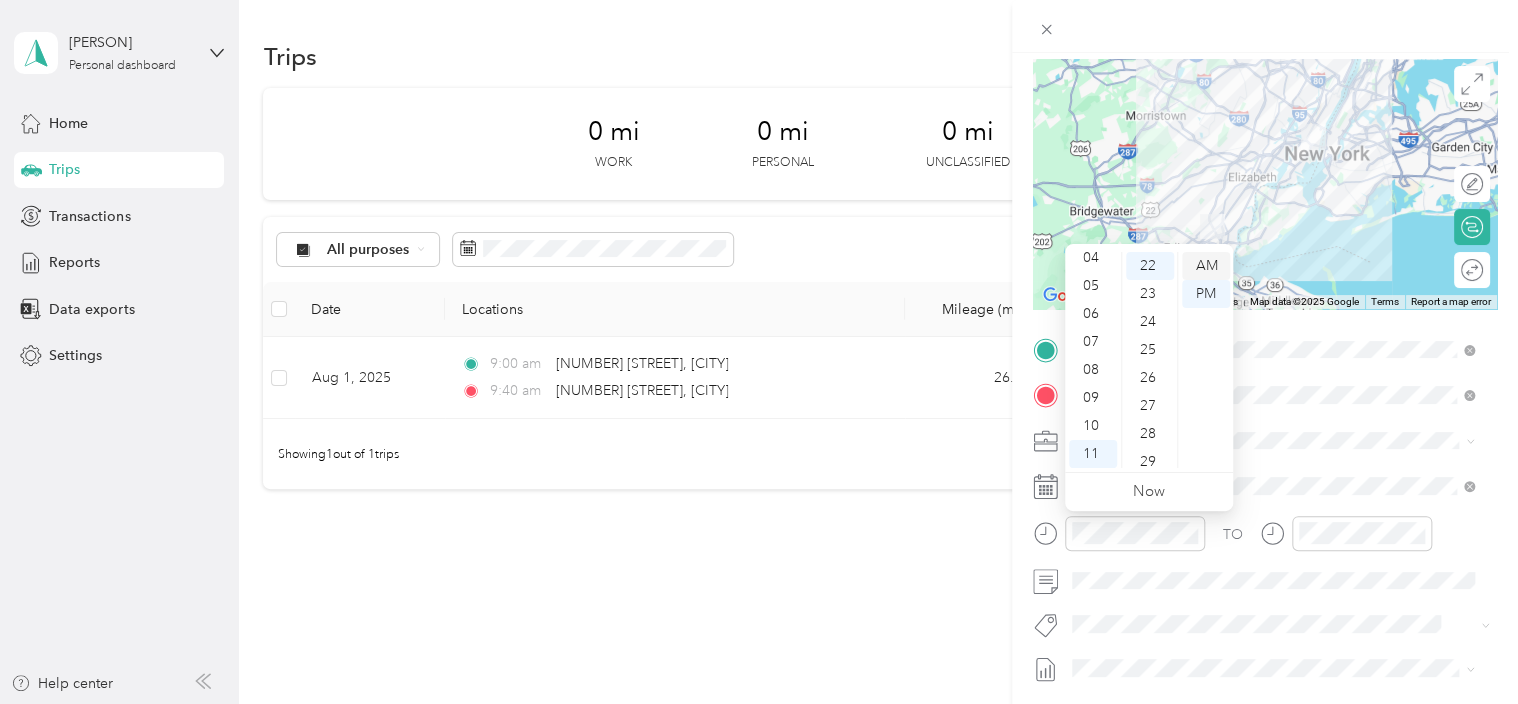 click on "AM" at bounding box center [1206, 266] 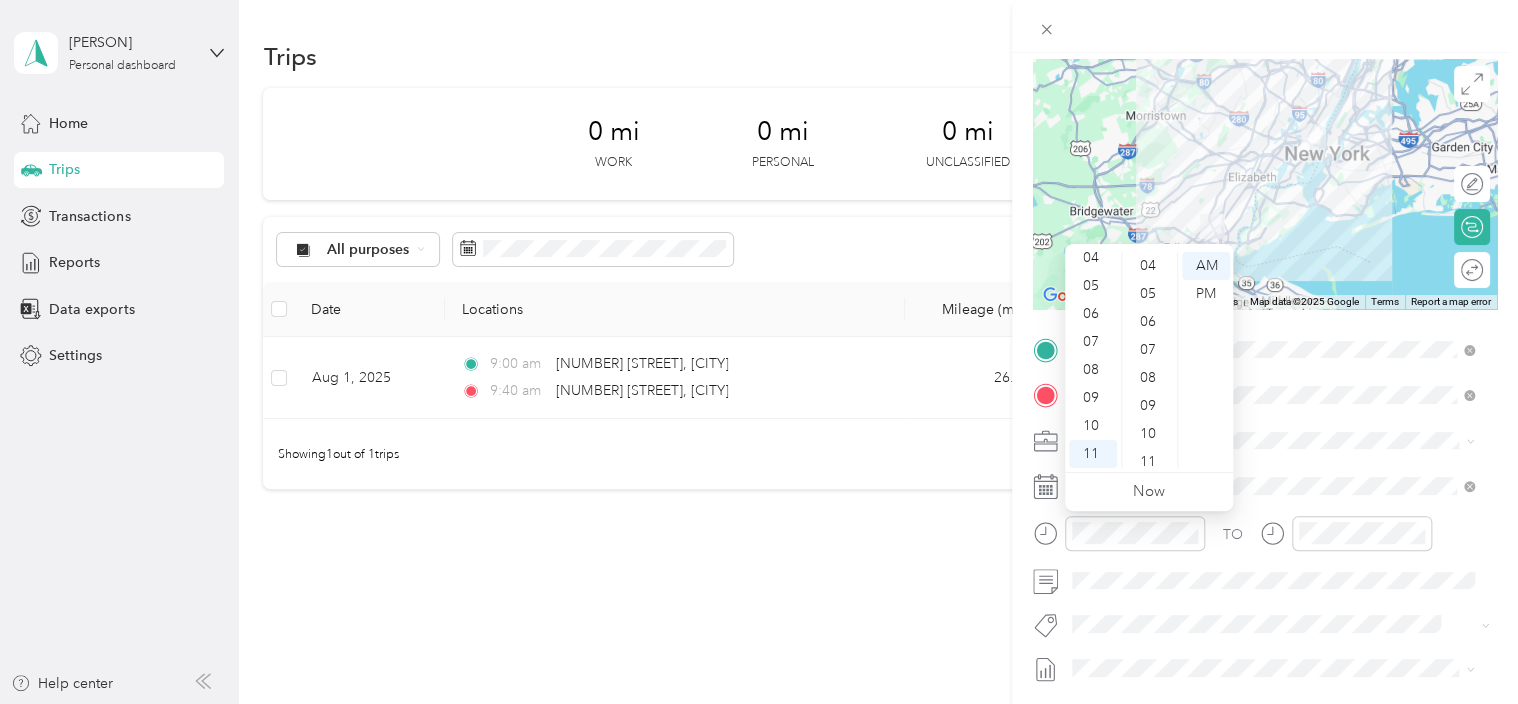 scroll, scrollTop: 0, scrollLeft: 0, axis: both 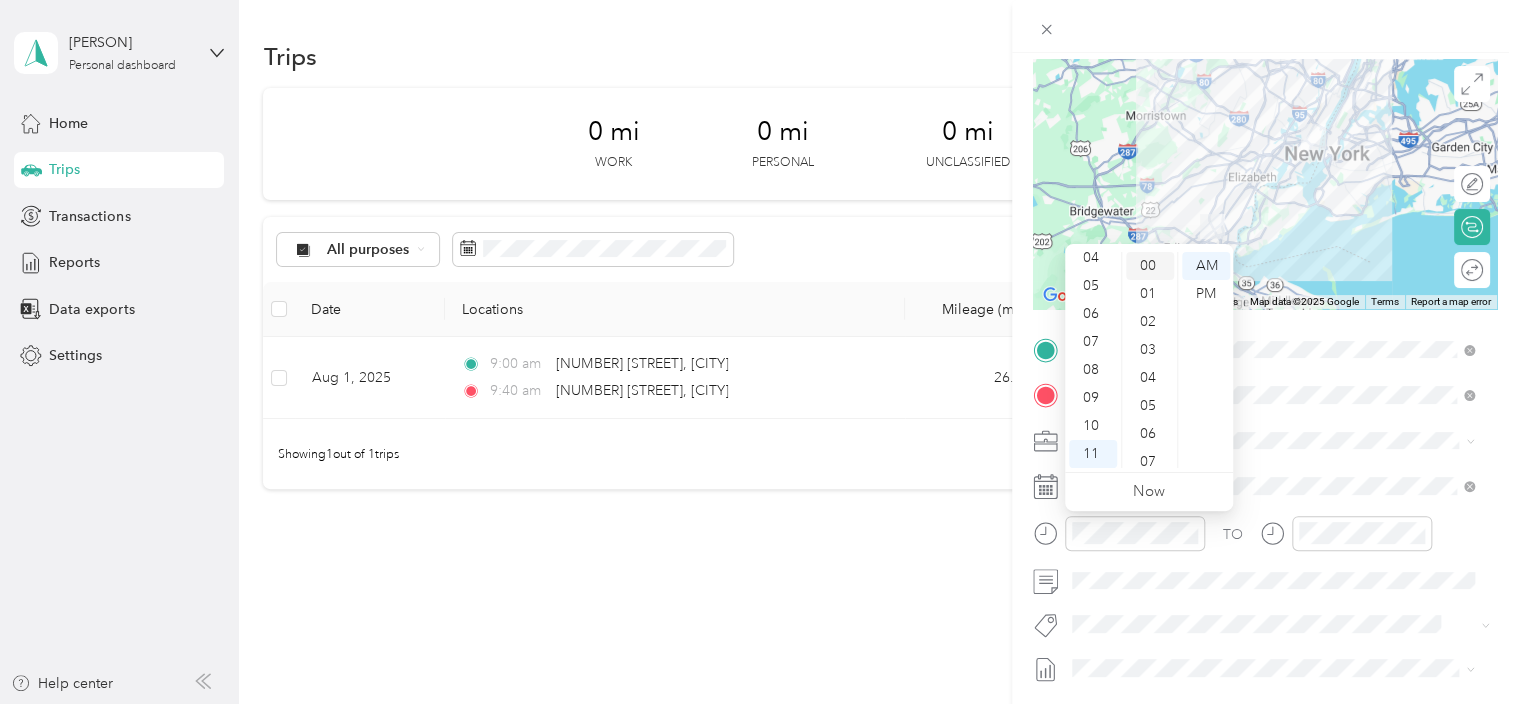 click on "00" at bounding box center [1150, 266] 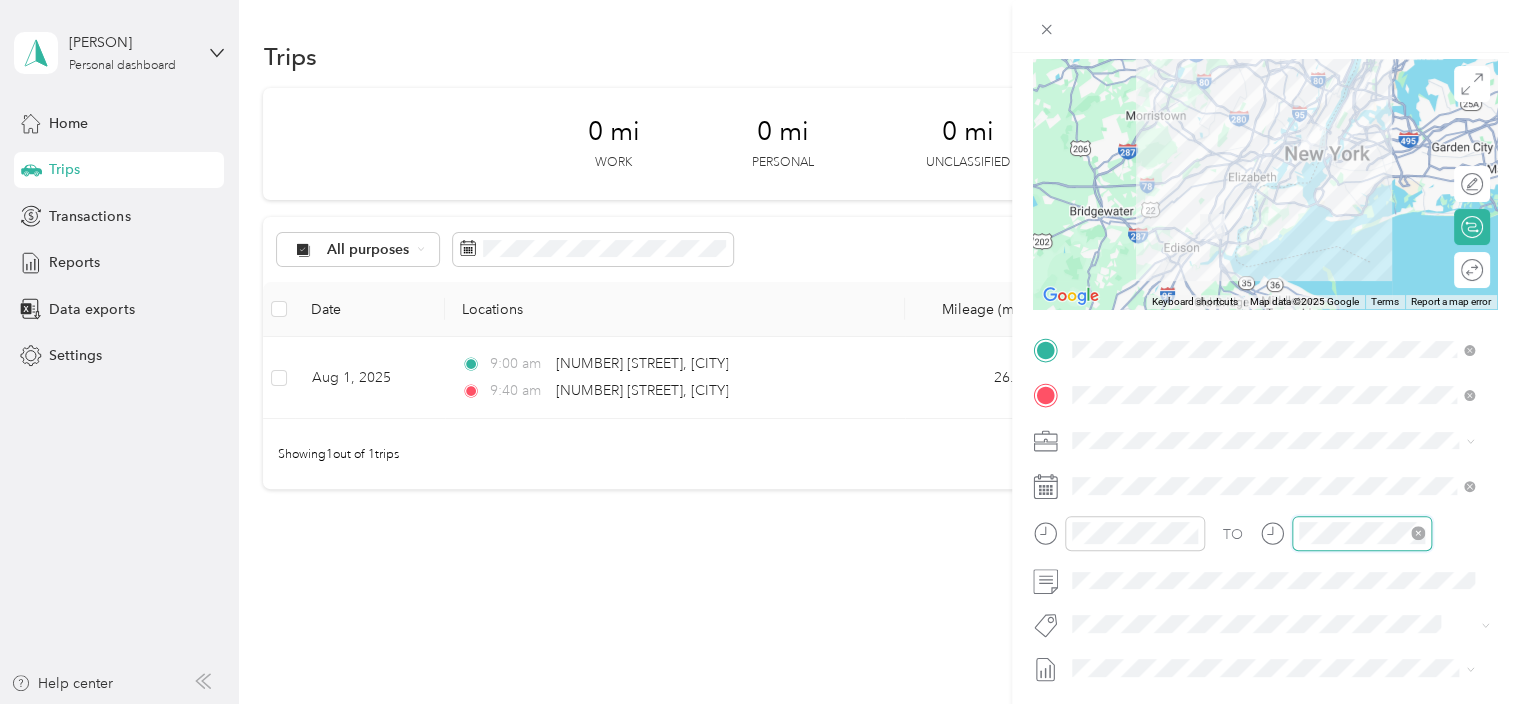 scroll, scrollTop: 82, scrollLeft: 0, axis: vertical 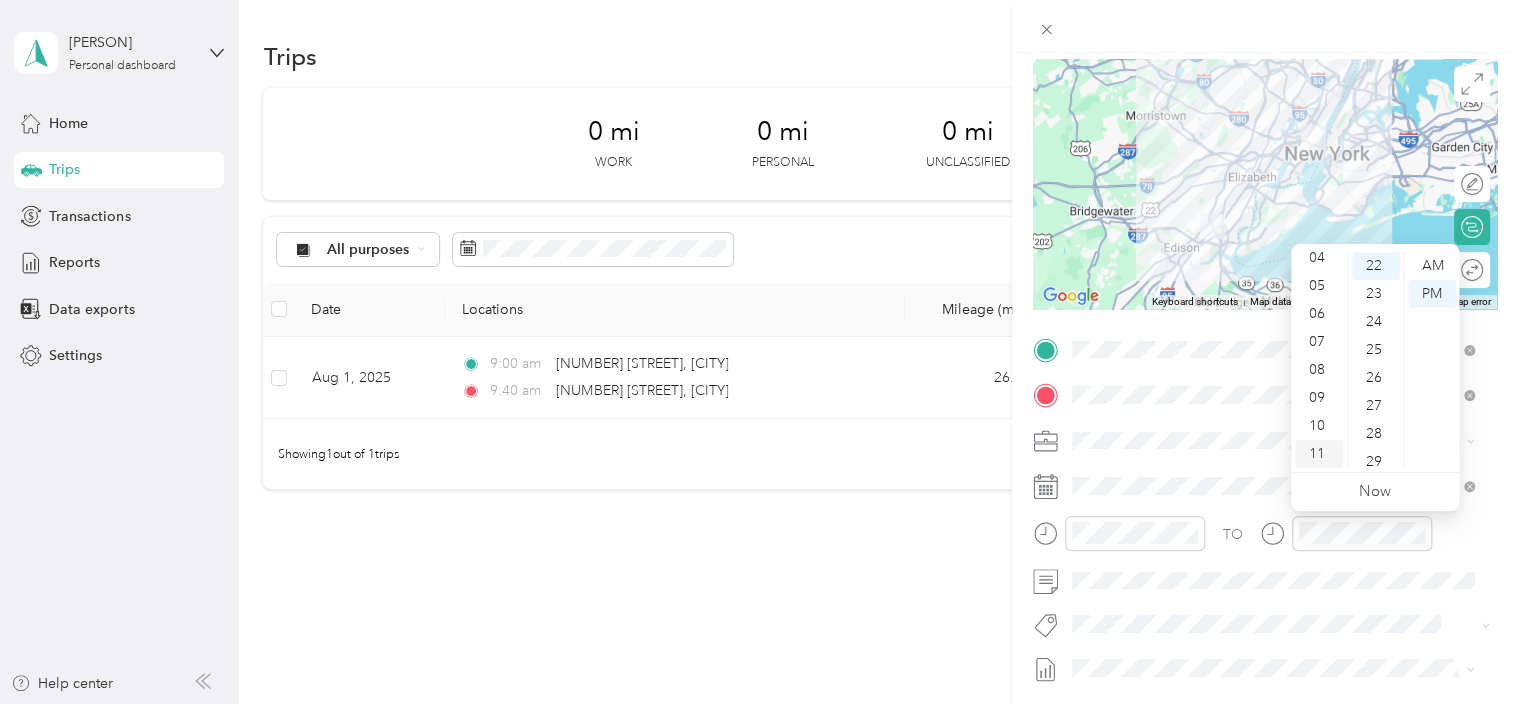click on "11" at bounding box center (1319, 454) 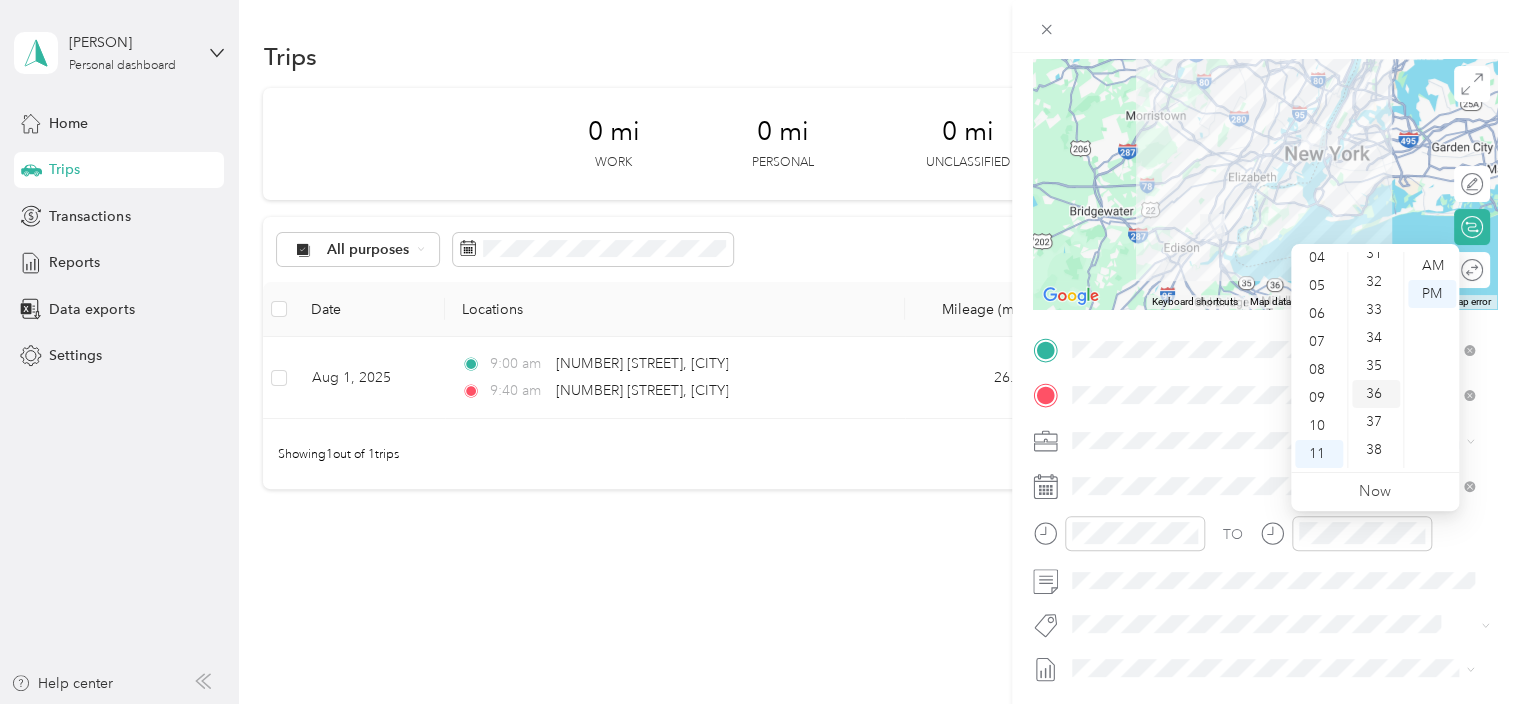 scroll, scrollTop: 1116, scrollLeft: 0, axis: vertical 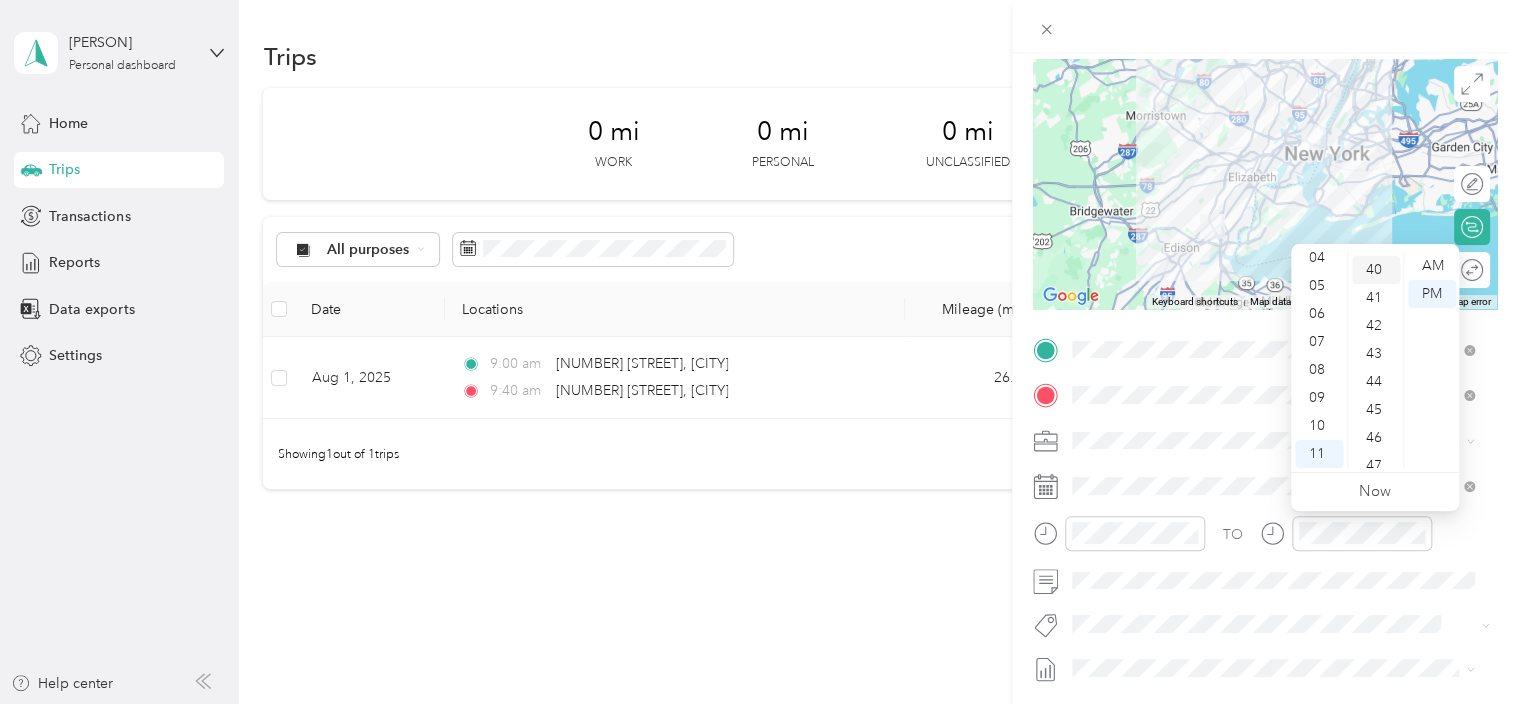 click on "40" at bounding box center [1376, 270] 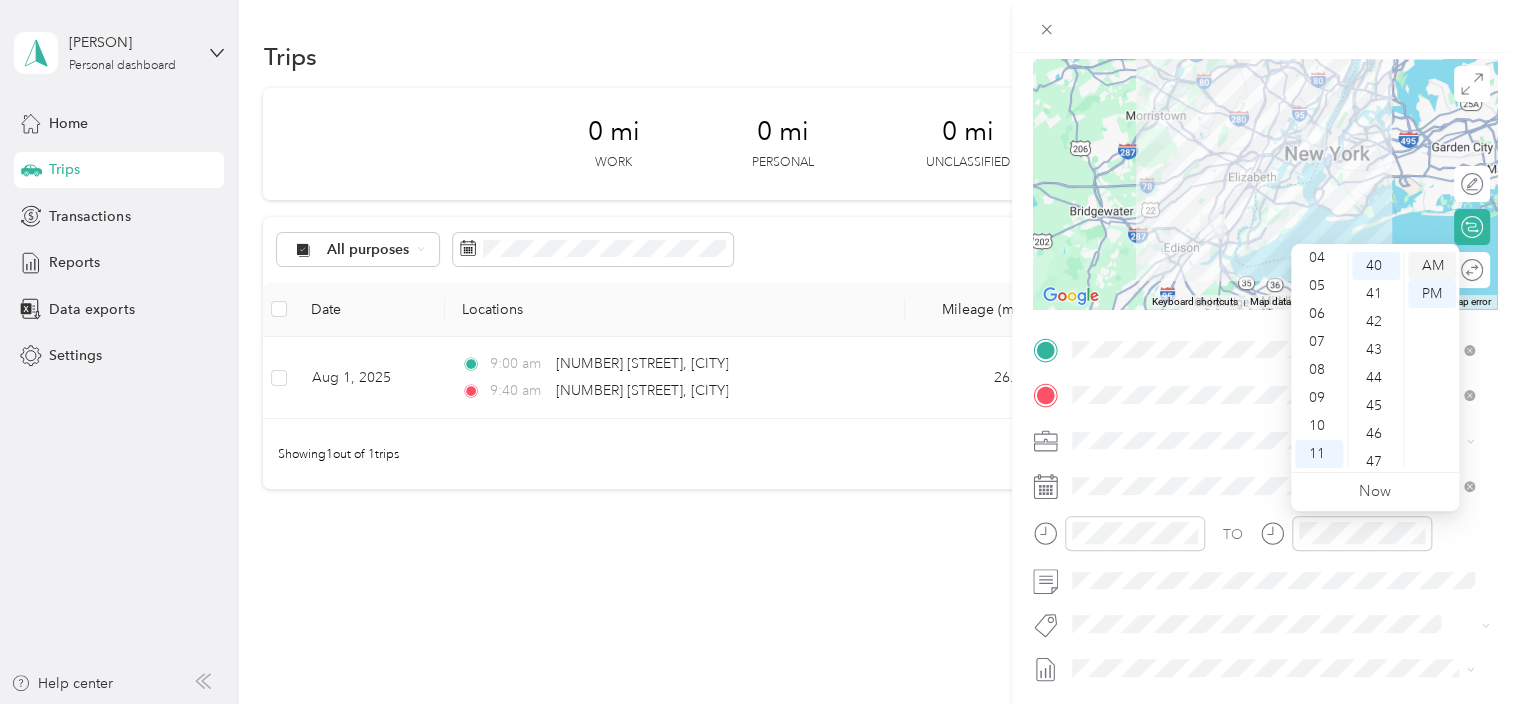 click on "AM" at bounding box center [1432, 266] 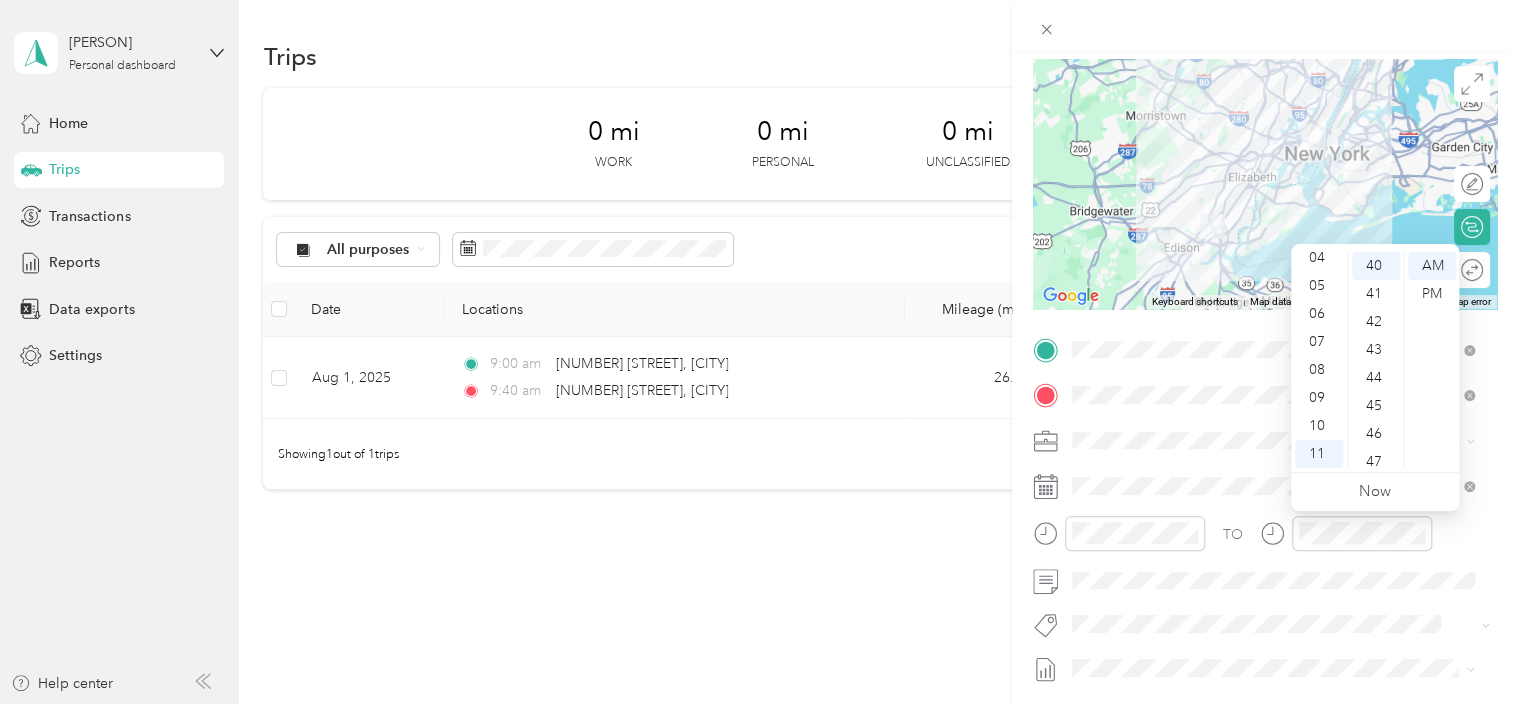 click on "New Trip Save This trip cannot be edited because it is either under review, approved, or paid. Contact your Team Manager to edit it. Miles ← Move left → Move right ↑ Move up ↓ Move down + Zoom in - Zoom out Home Jump left by 75% End Jump right by 75% Page Up Jump up by 75% Page Down Jump down by 75% Keyboard shortcuts Map Data Map data ©2025 Google Map data ©2025 Google 10 km  Click to toggle between metric and imperial units Terms Report a map error Edit route Calculate route Round trip TO Add photo" at bounding box center [1265, 370] 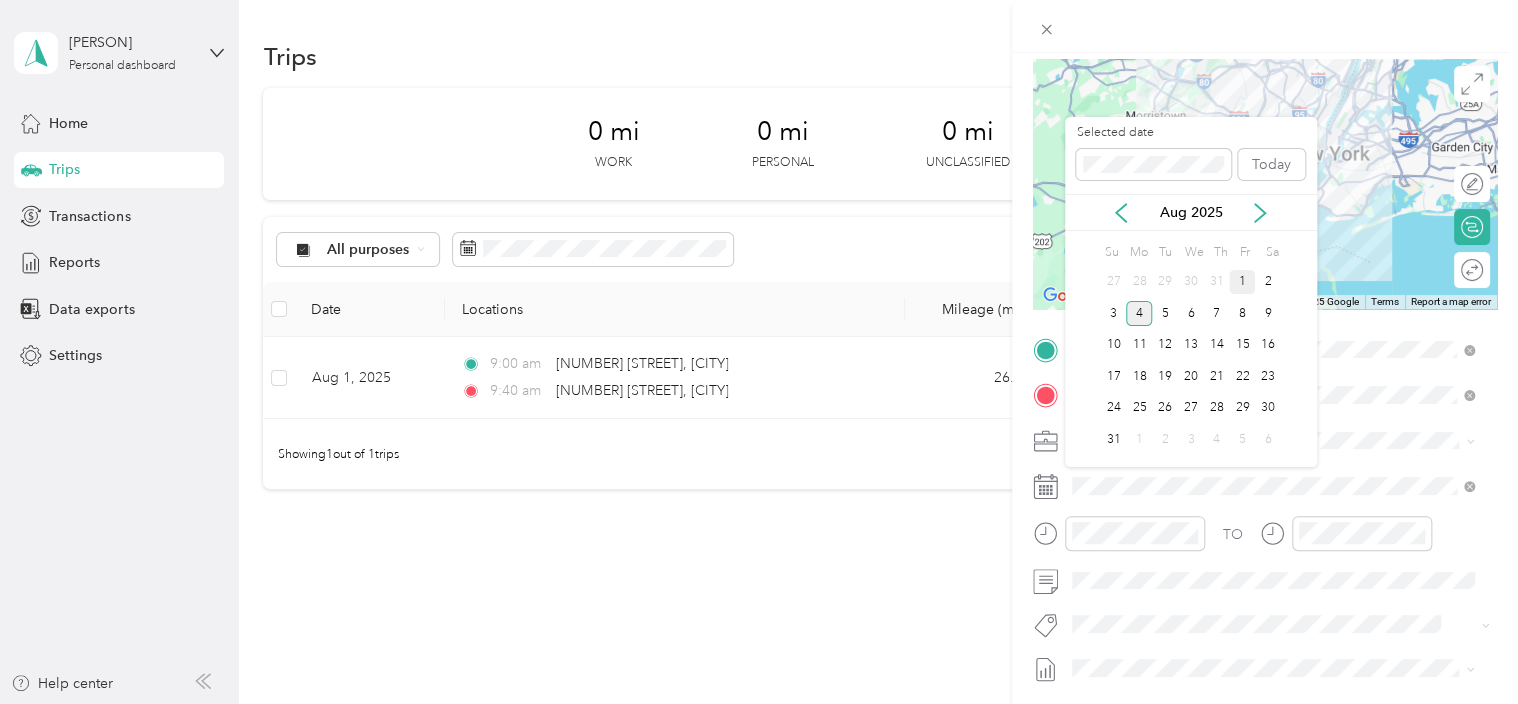 click on "1" at bounding box center [1242, 282] 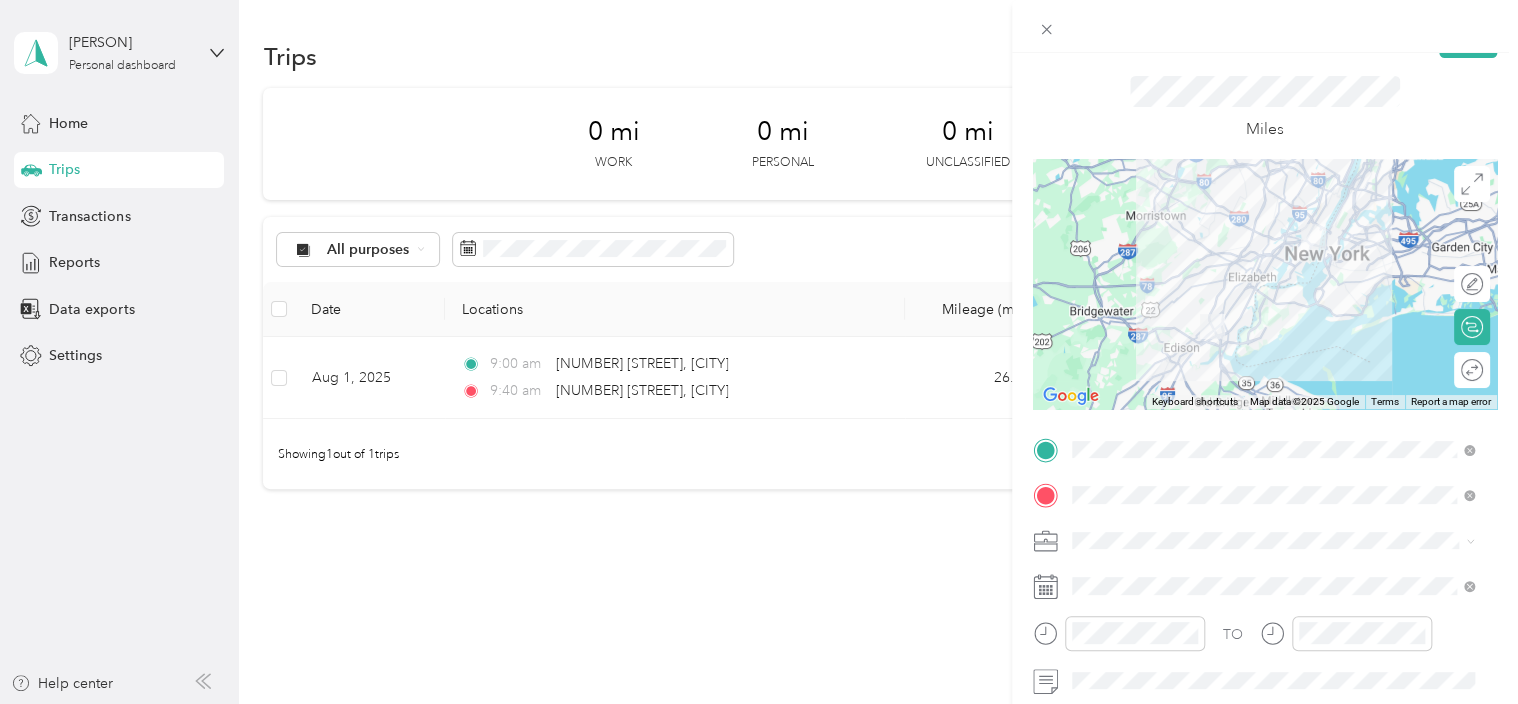 scroll, scrollTop: 0, scrollLeft: 0, axis: both 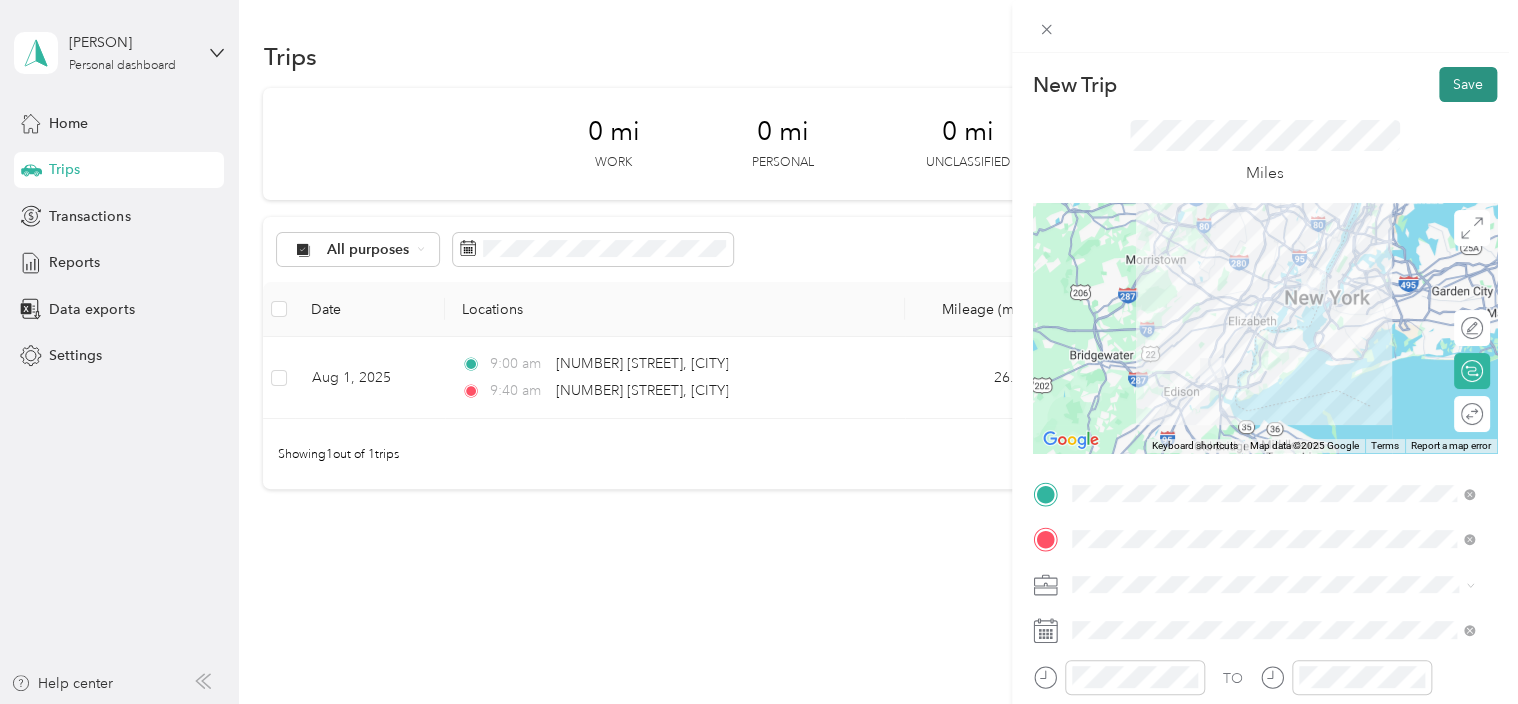 click on "Save" at bounding box center [1468, 84] 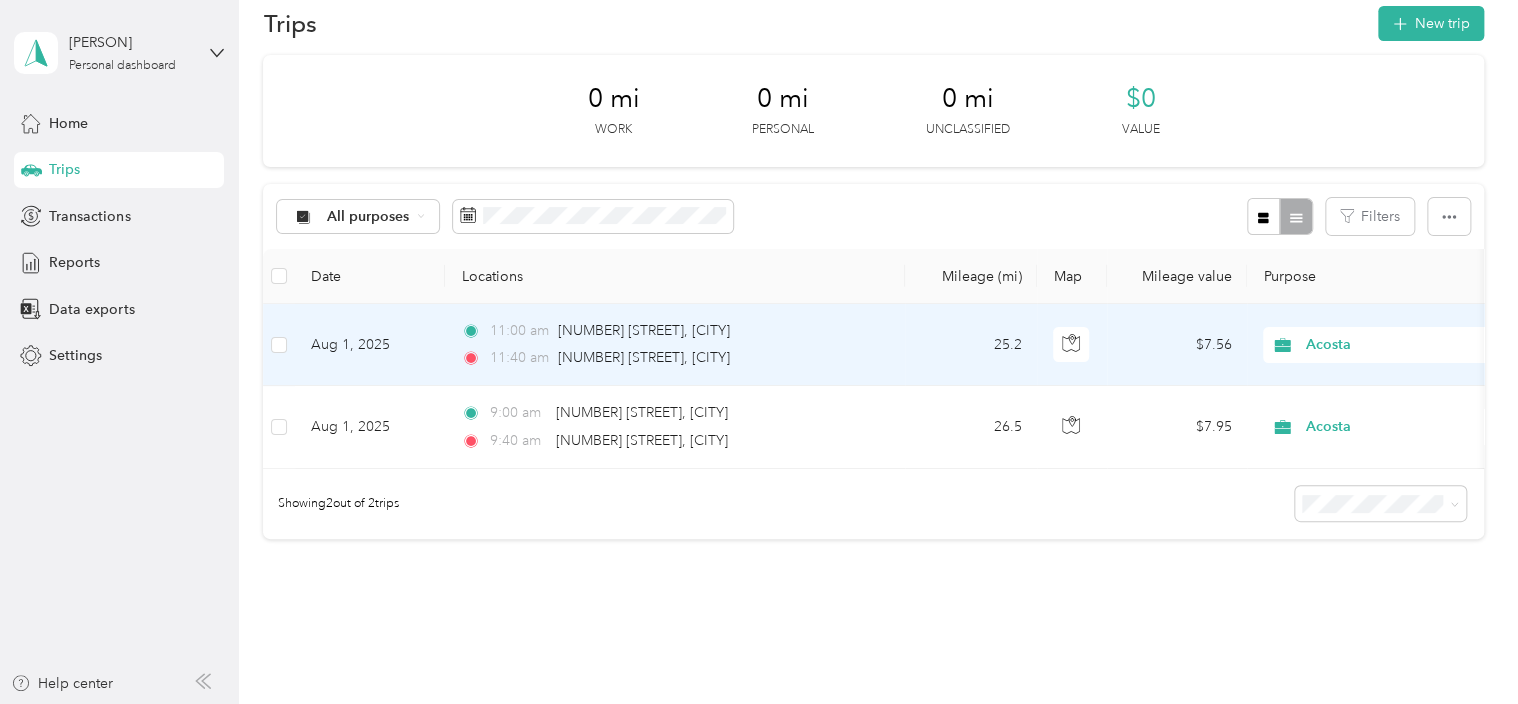 scroll, scrollTop: 0, scrollLeft: 0, axis: both 